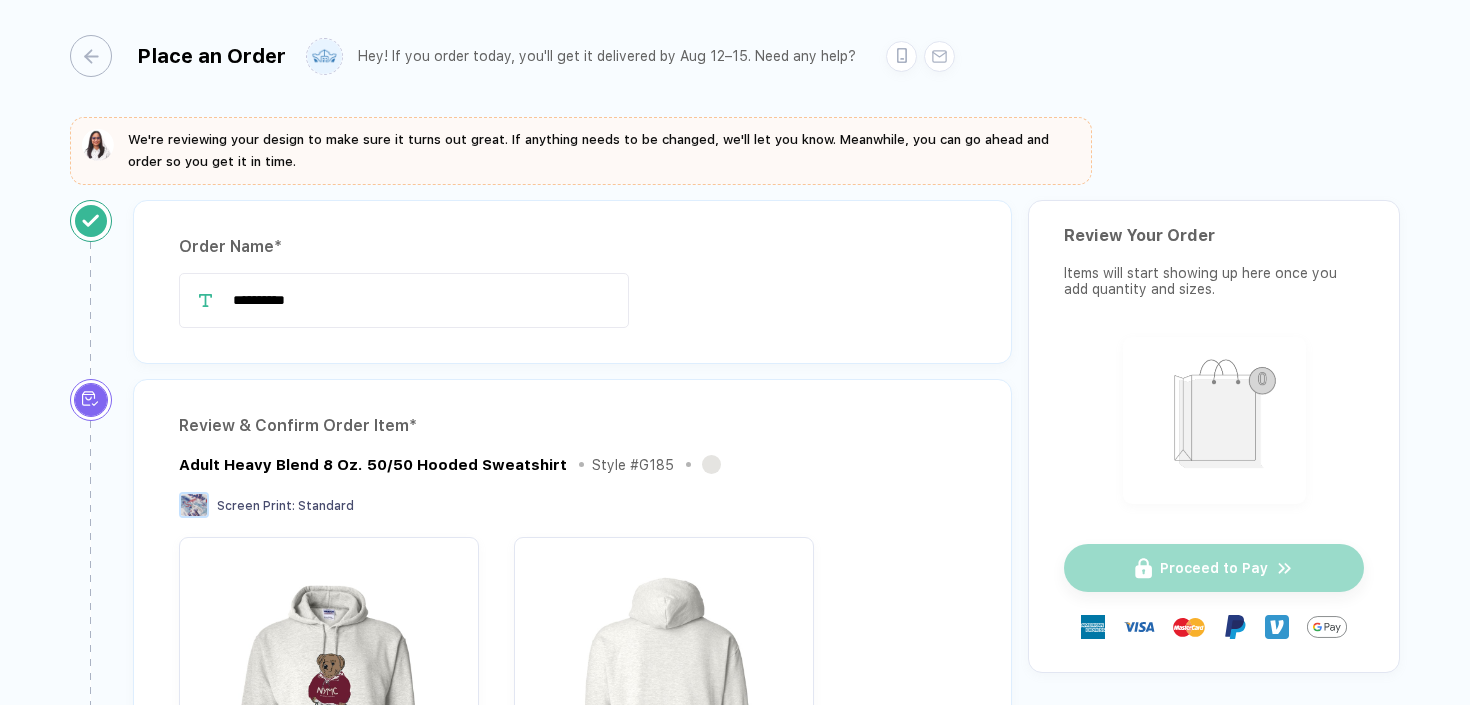 scroll, scrollTop: 0, scrollLeft: 0, axis: both 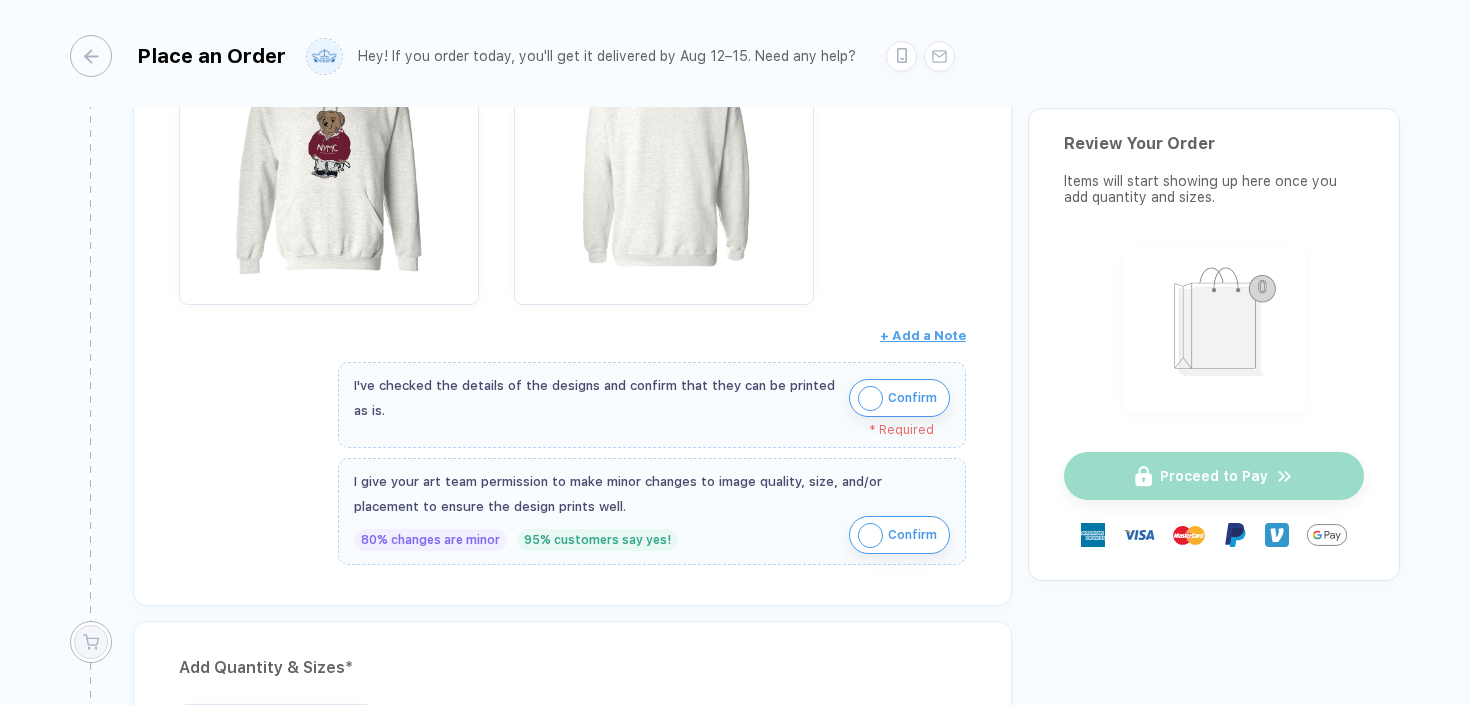 click on "Confirm" at bounding box center (899, 398) 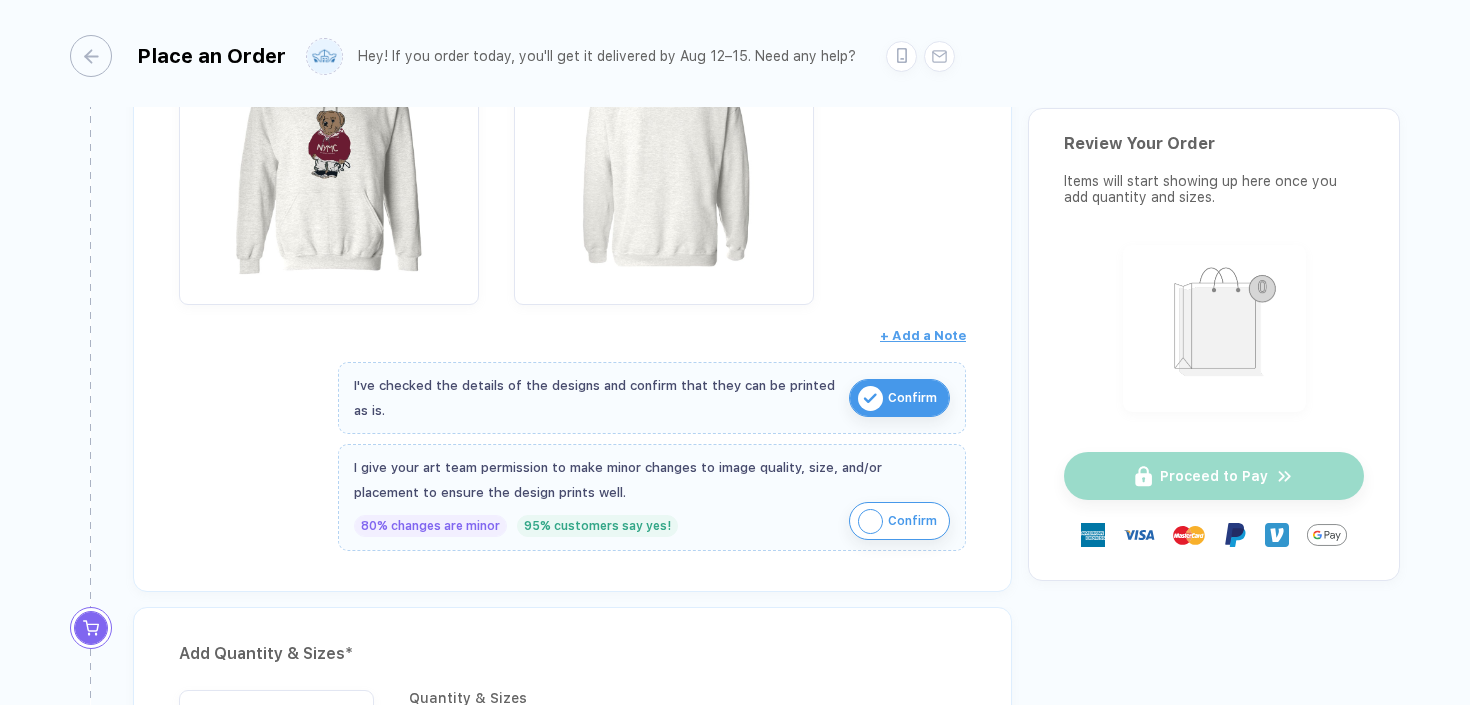 click on "Confirm" at bounding box center [899, 521] 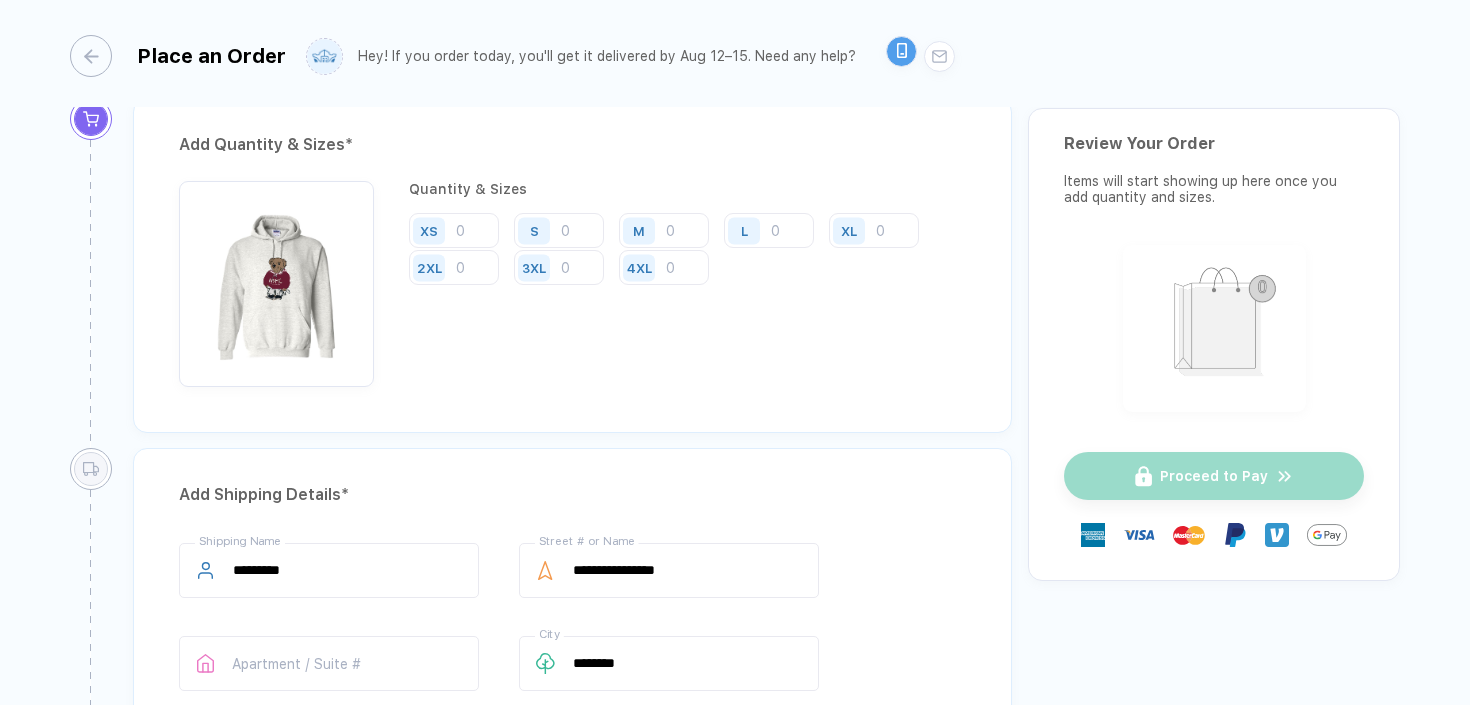 scroll, scrollTop: 1039, scrollLeft: 0, axis: vertical 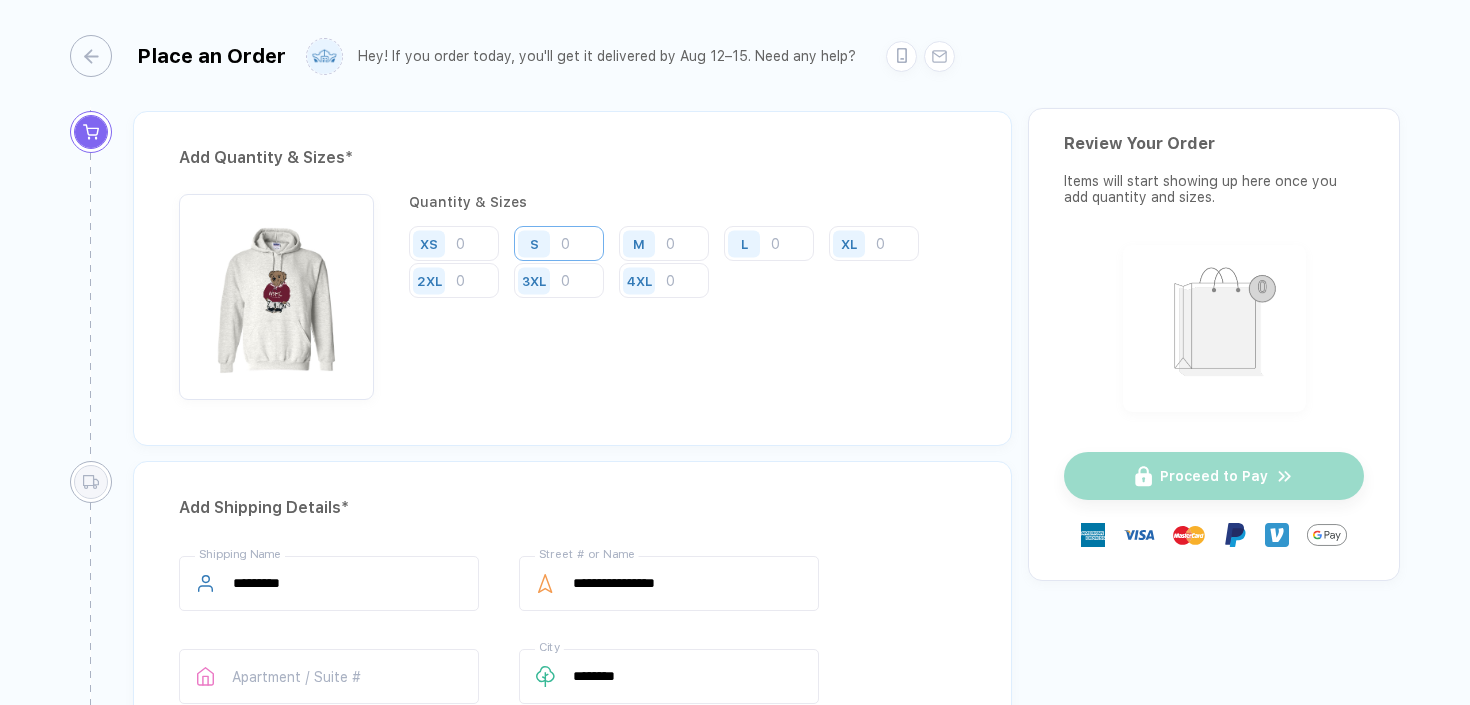 click at bounding box center (559, 243) 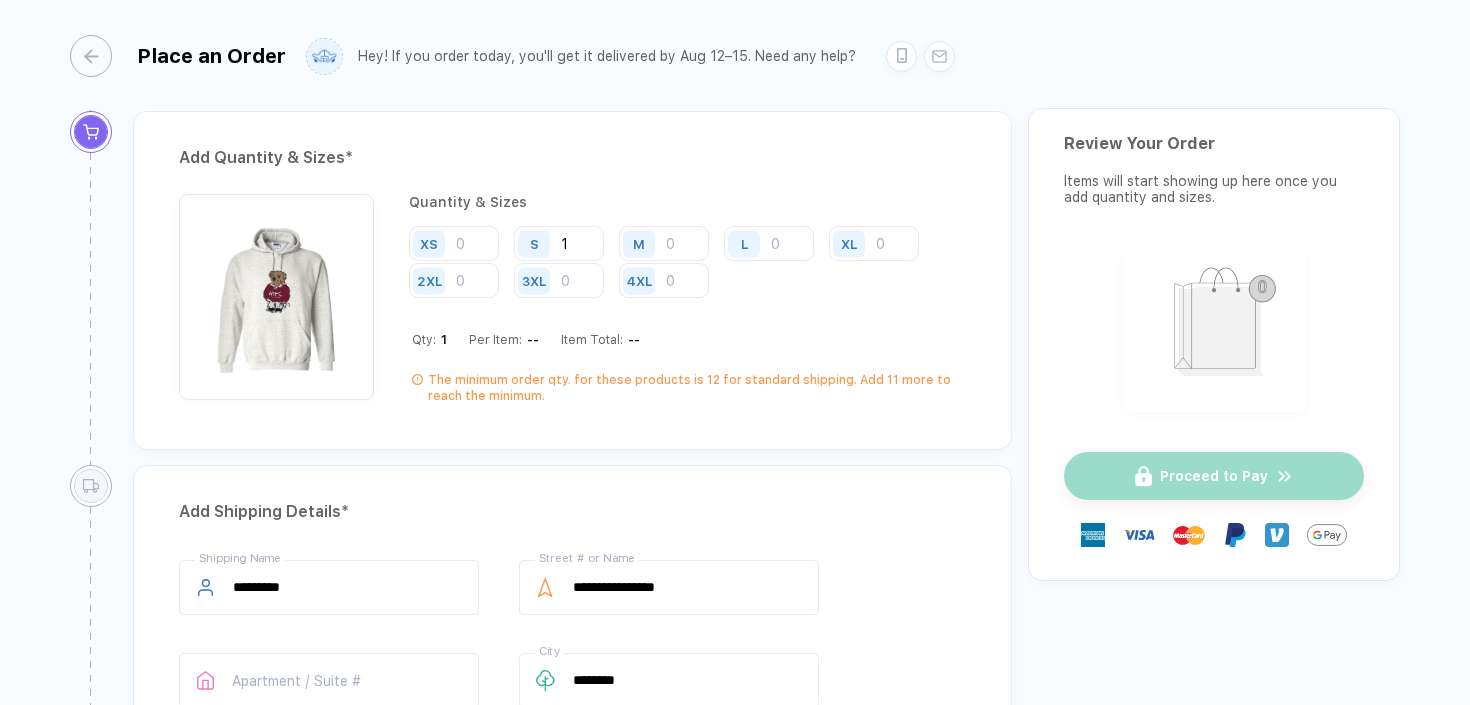 type on "1" 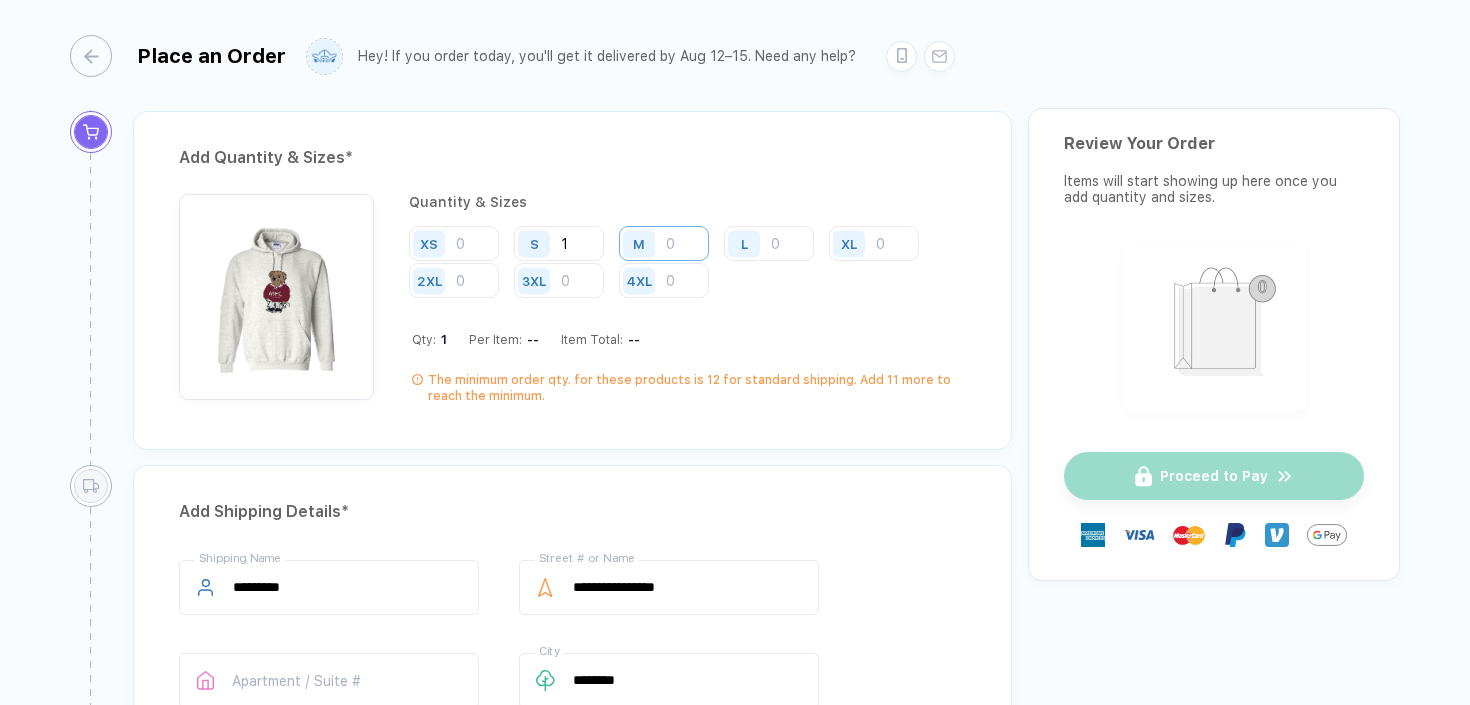 click at bounding box center [664, 243] 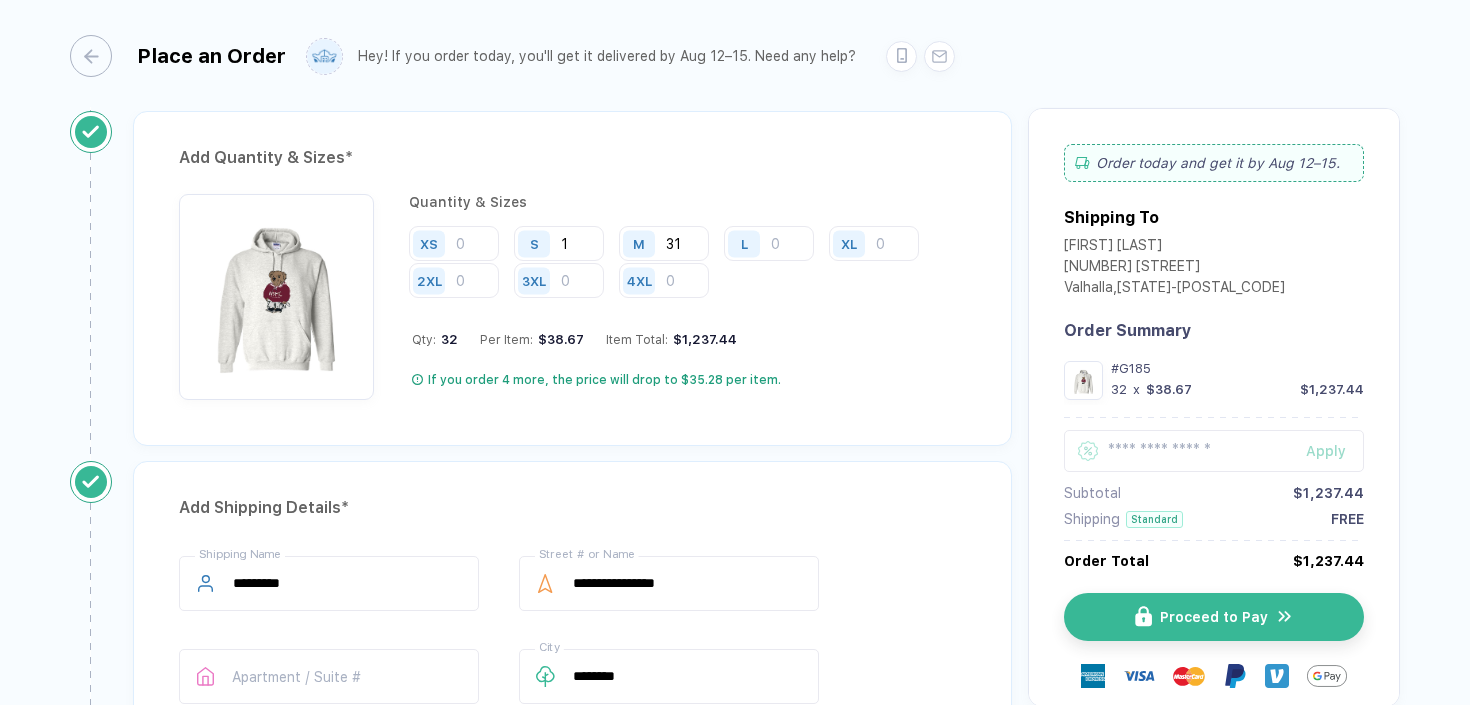 type on "31" 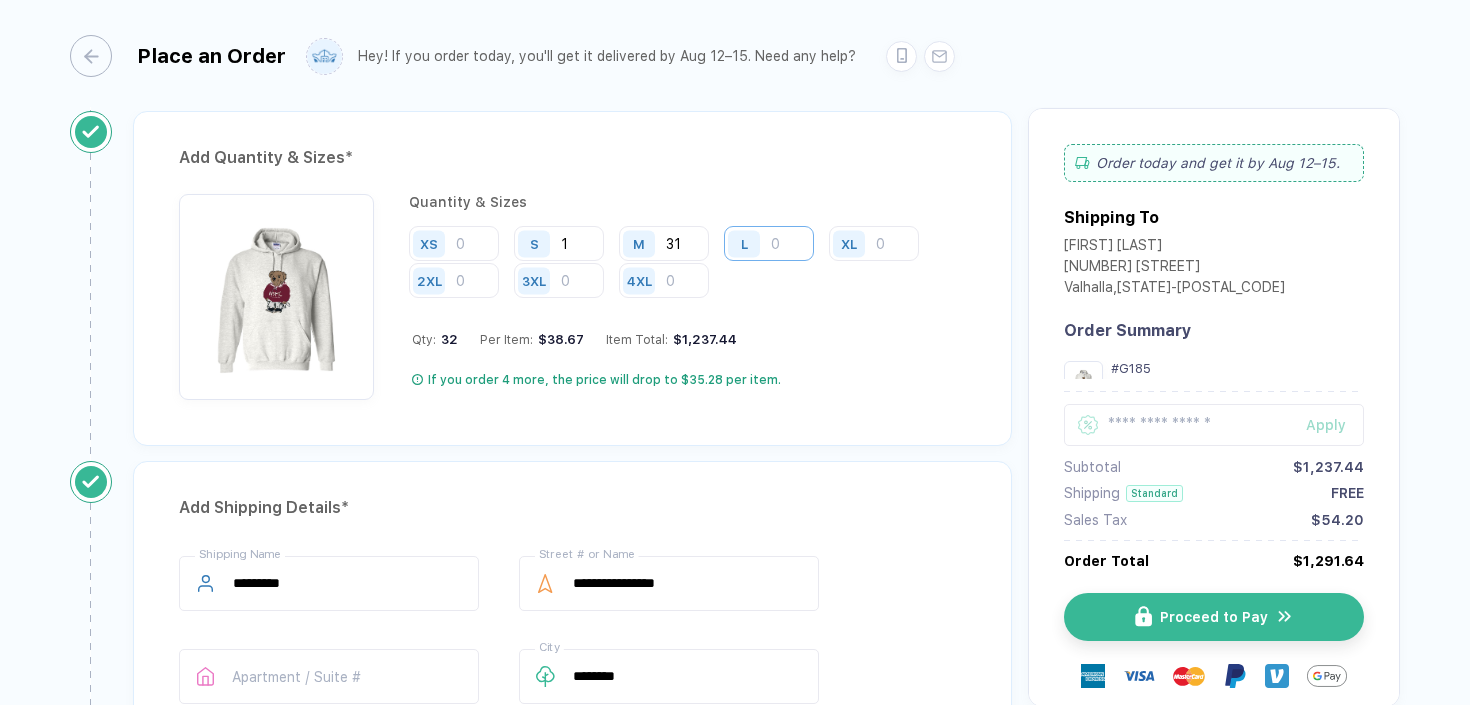 click at bounding box center (769, 243) 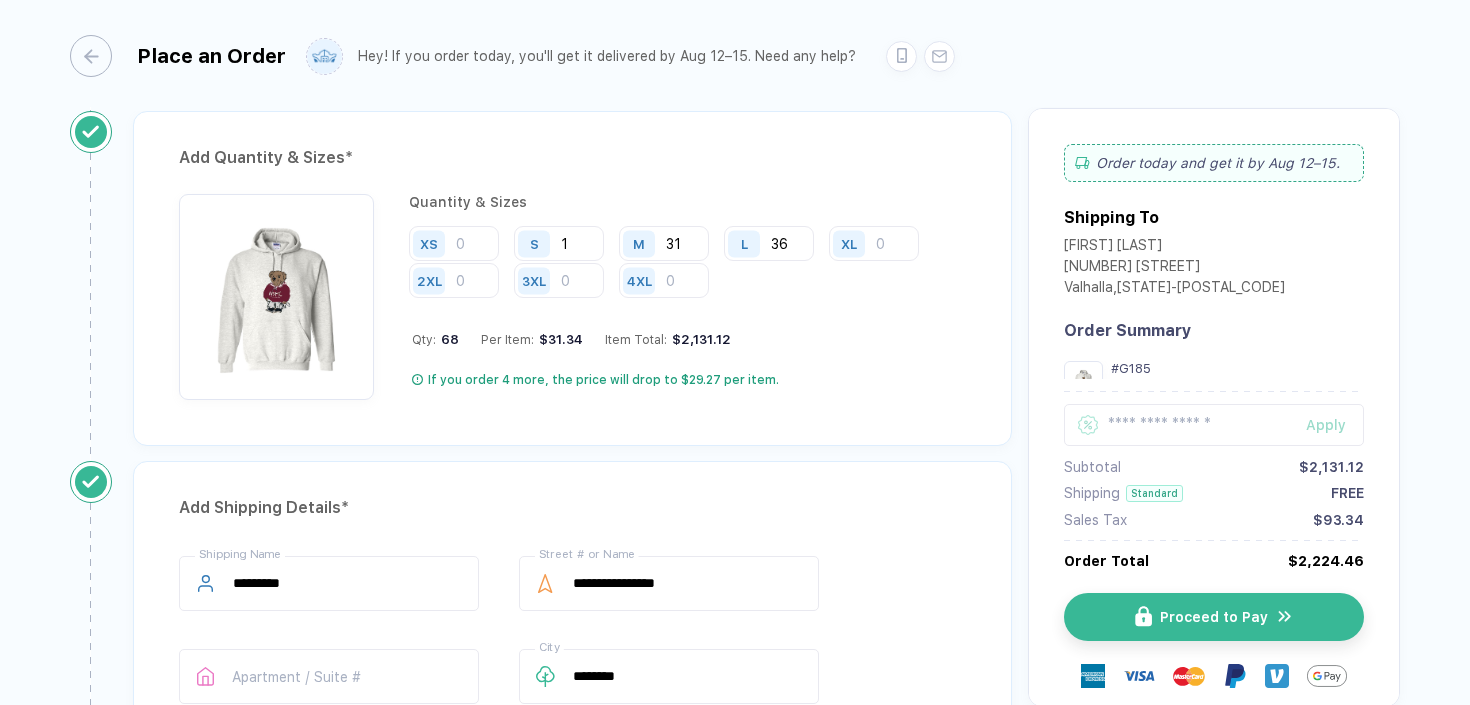 type on "36" 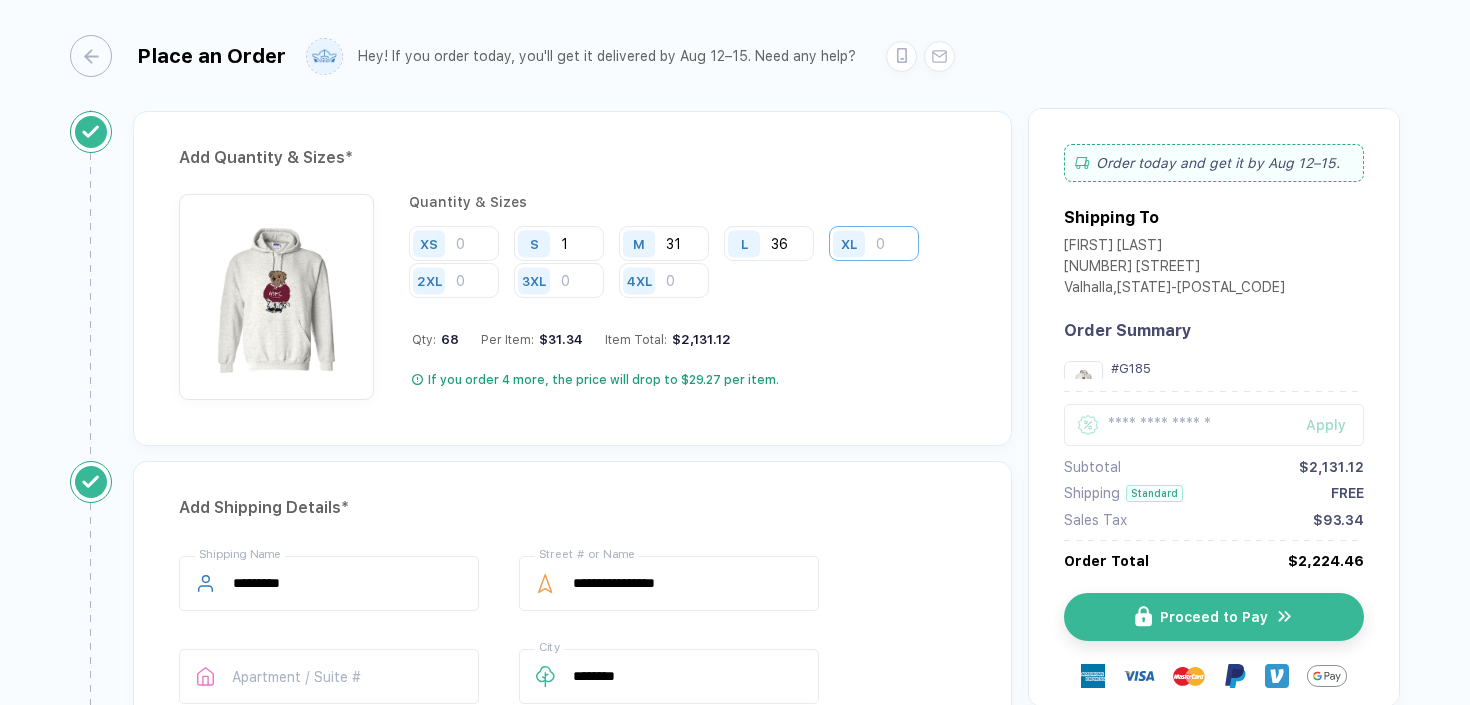 click at bounding box center [874, 243] 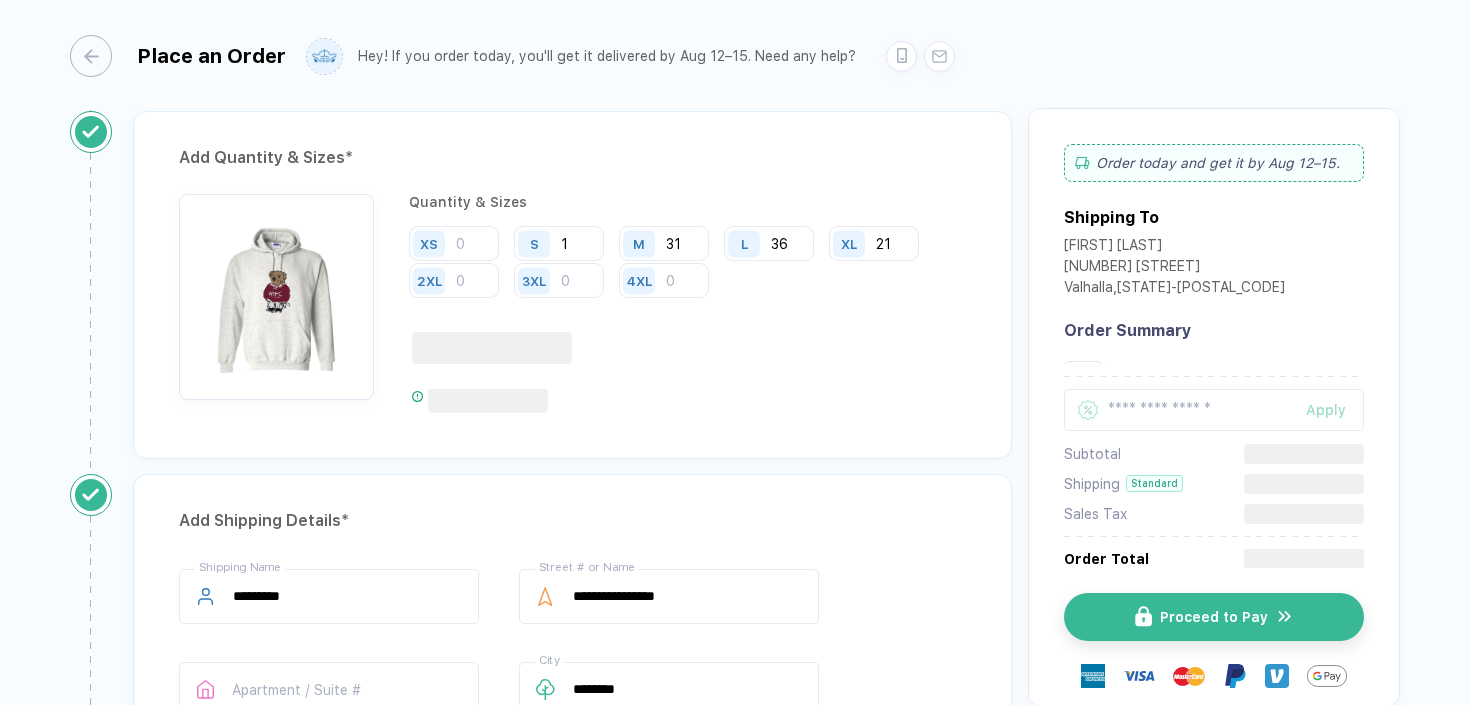type on "21" 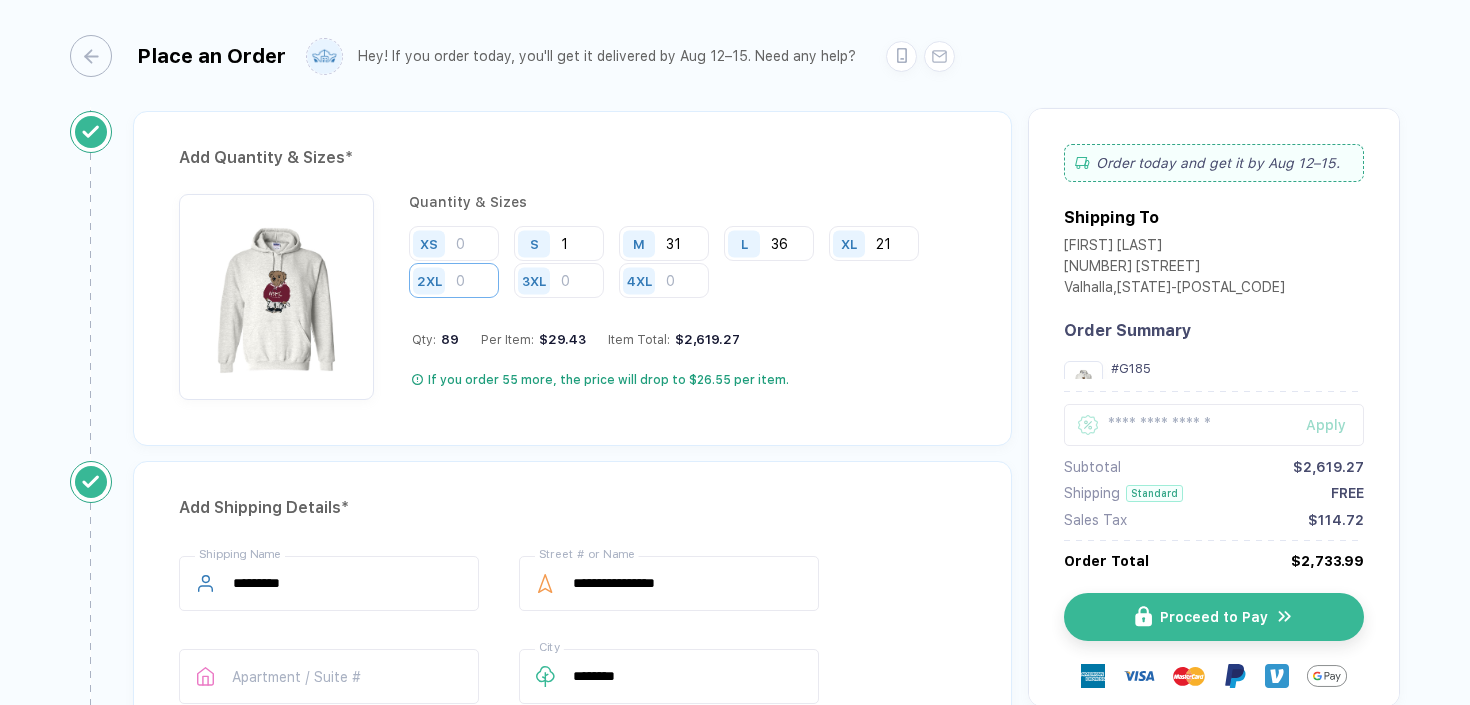 click at bounding box center [454, 280] 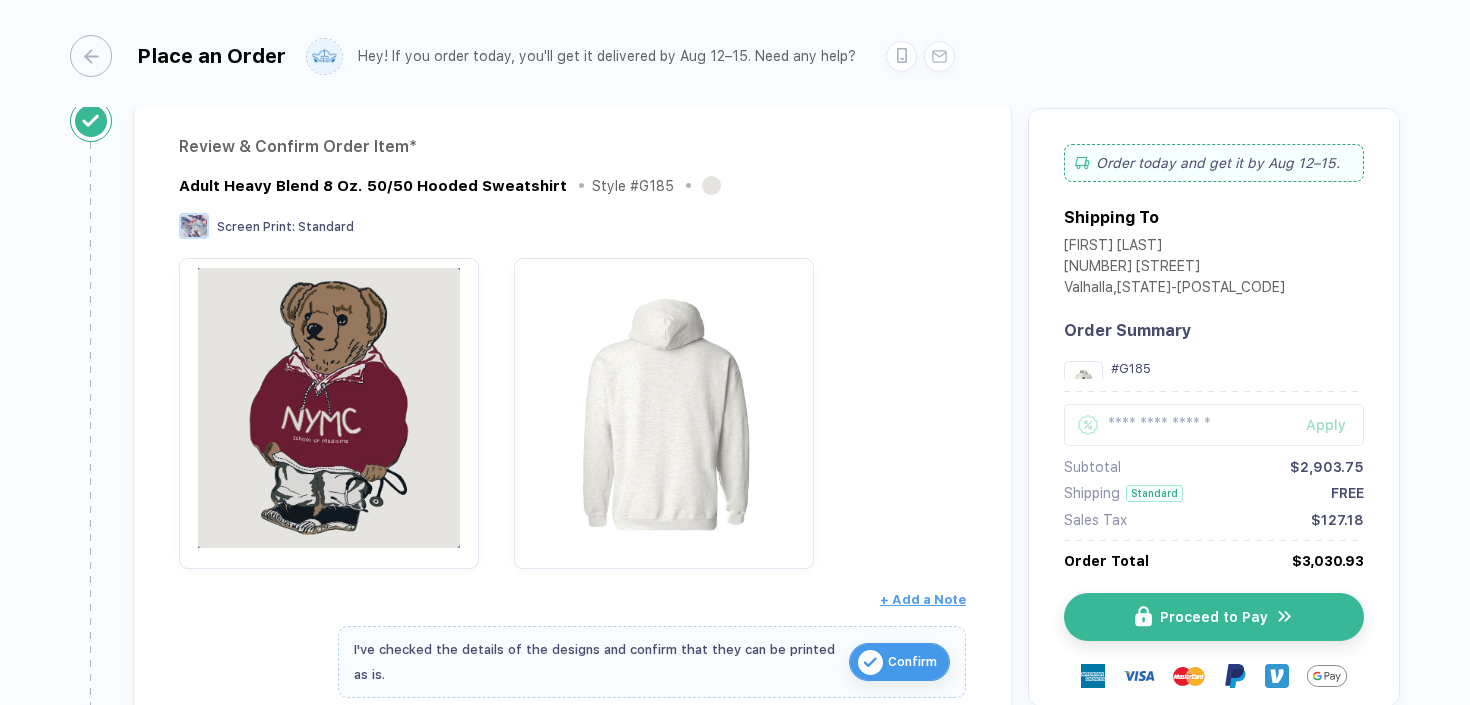 scroll, scrollTop: 0, scrollLeft: 0, axis: both 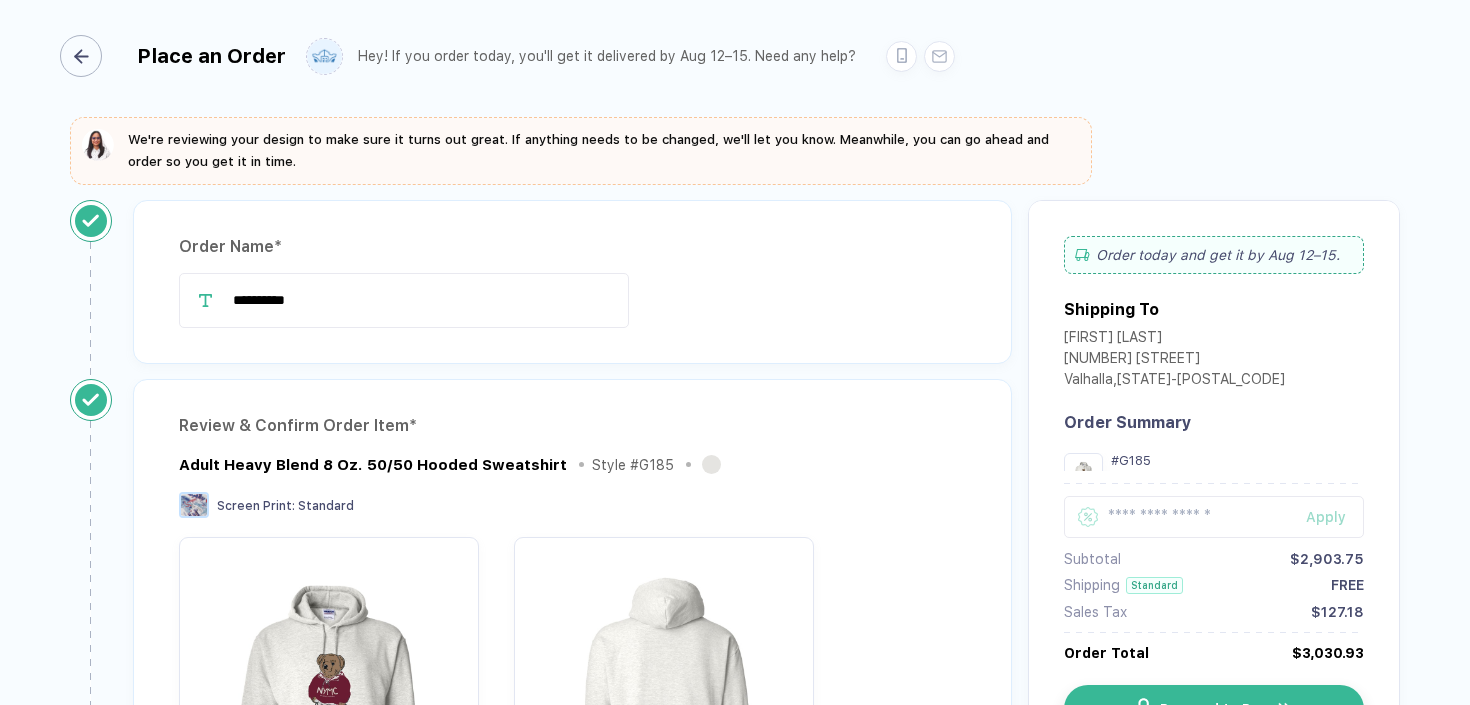 type on "12" 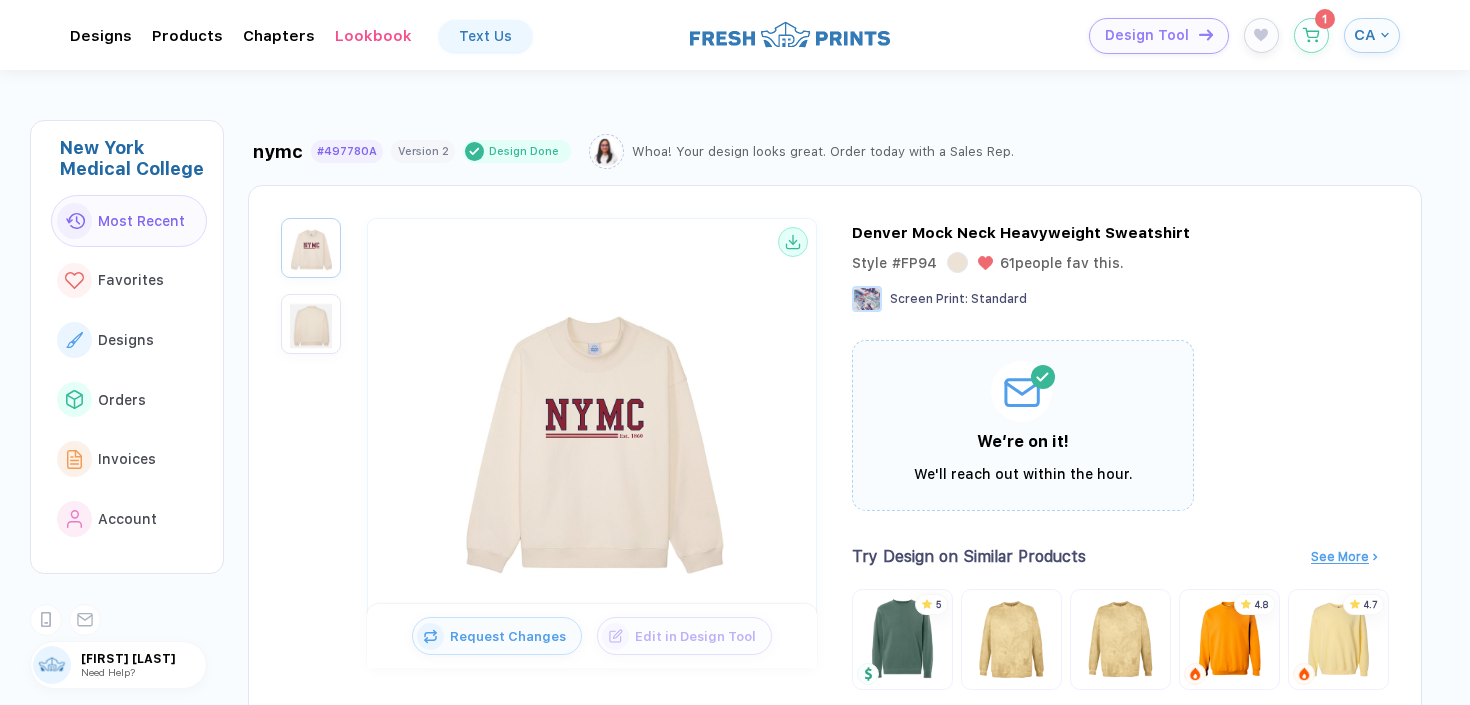 click on "CA" at bounding box center [1372, 36] 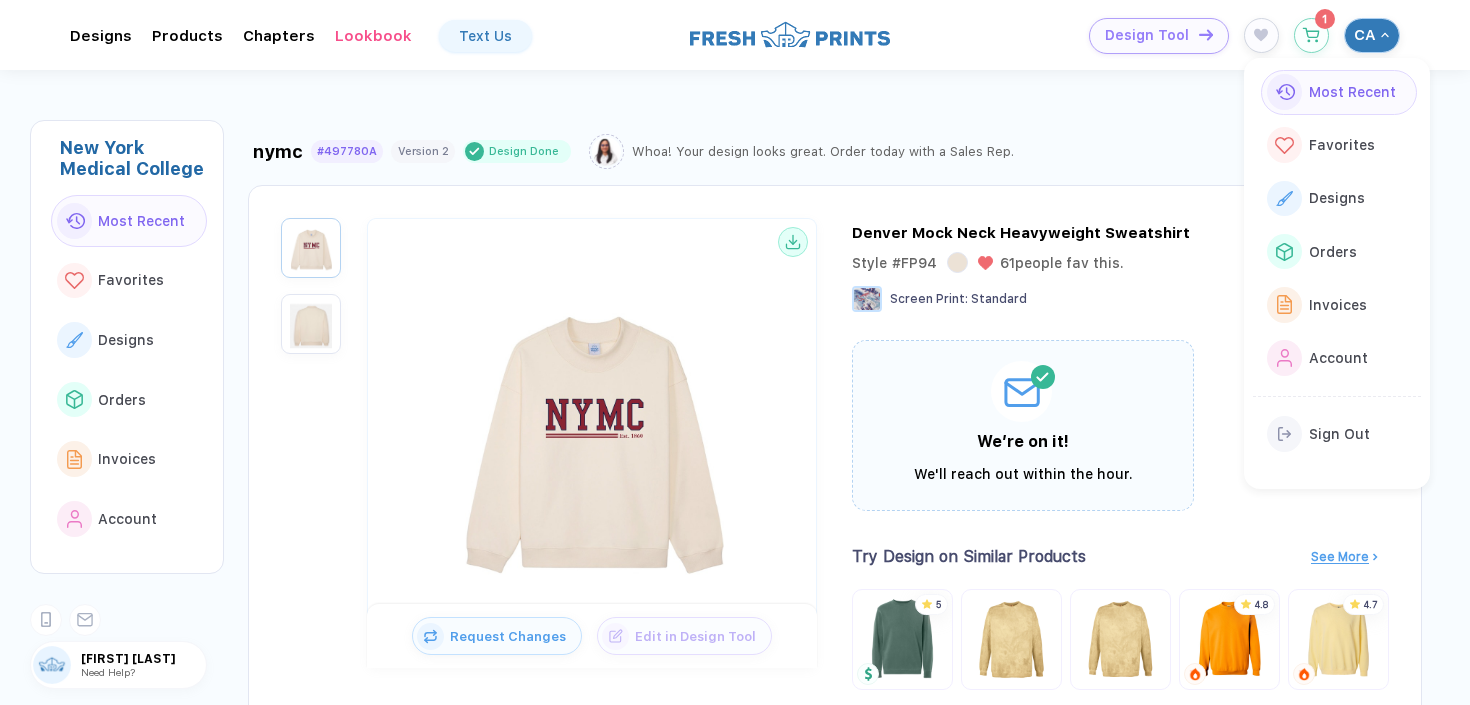 click on "CA" at bounding box center [1372, 35] 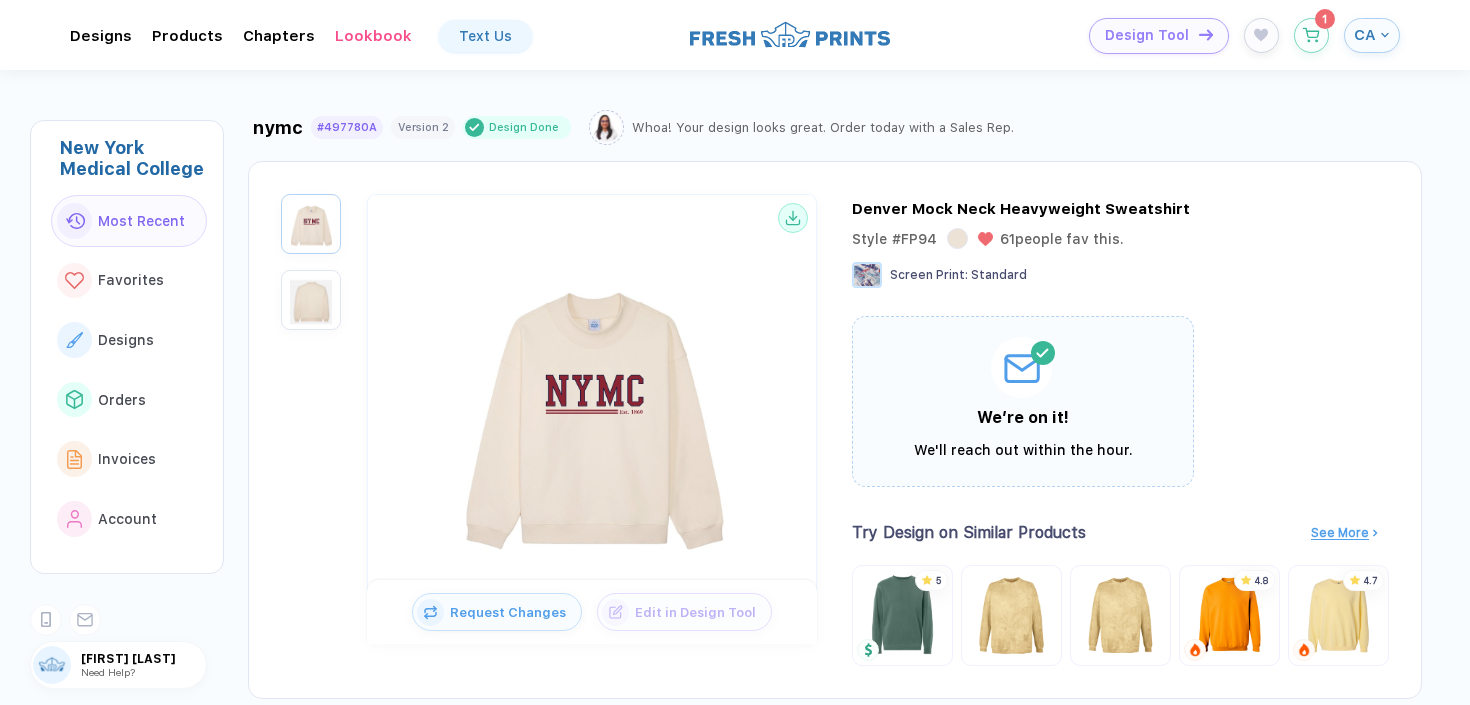 scroll, scrollTop: 0, scrollLeft: 0, axis: both 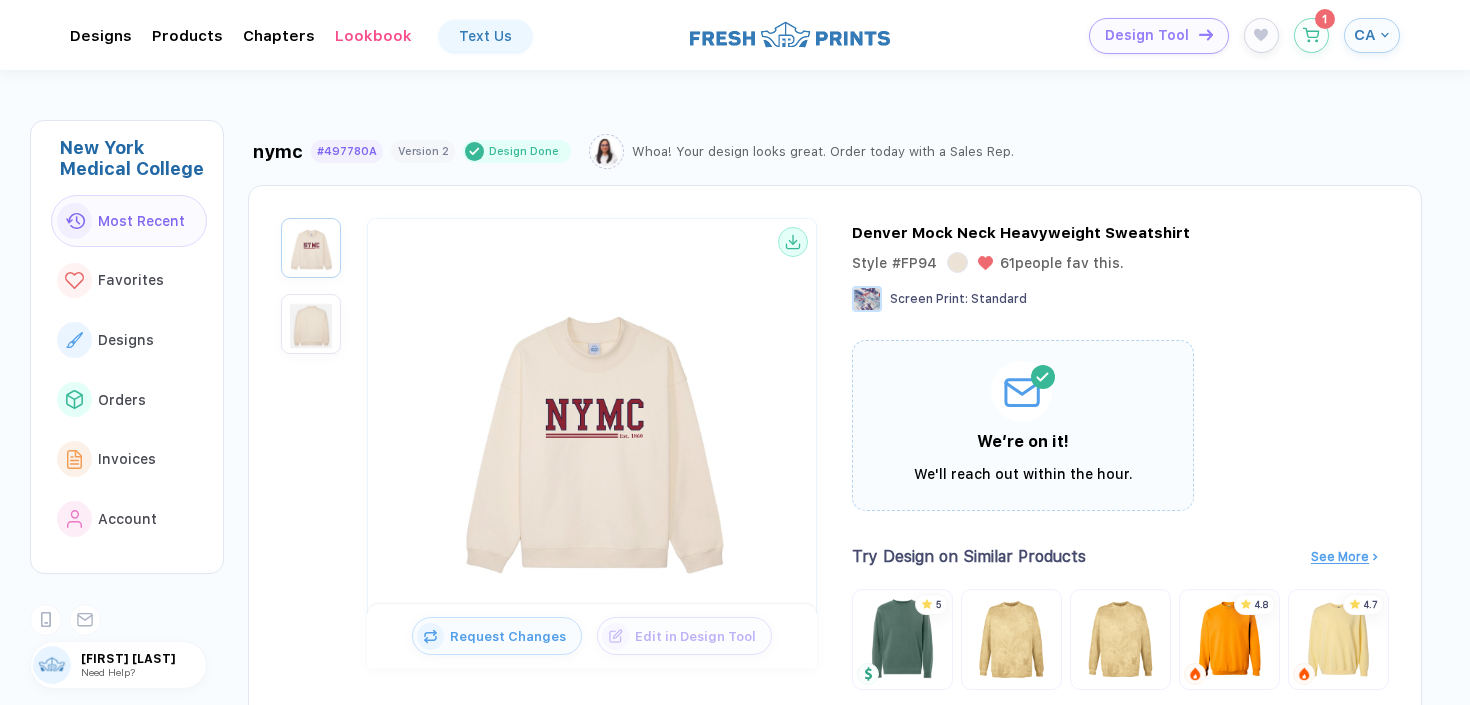 click on "CA" at bounding box center [1372, 35] 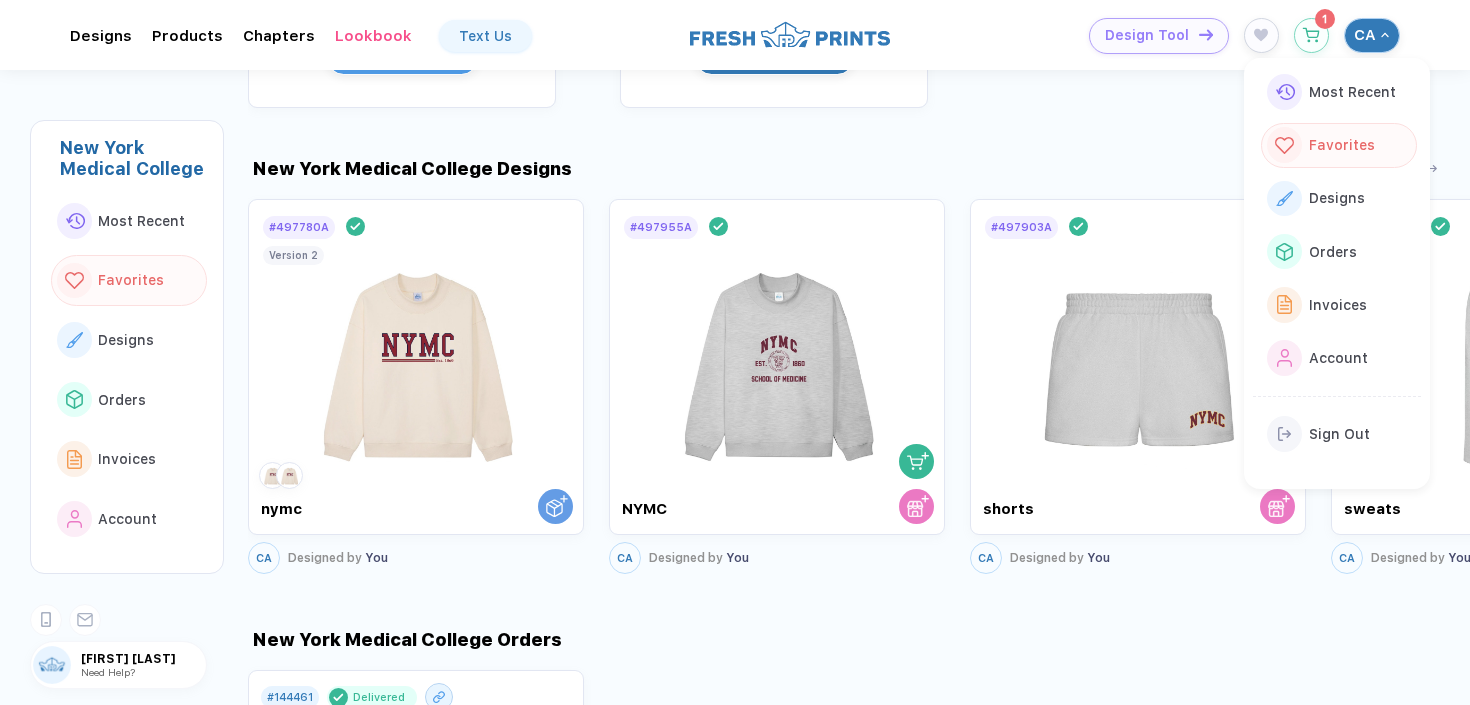scroll, scrollTop: 753, scrollLeft: 0, axis: vertical 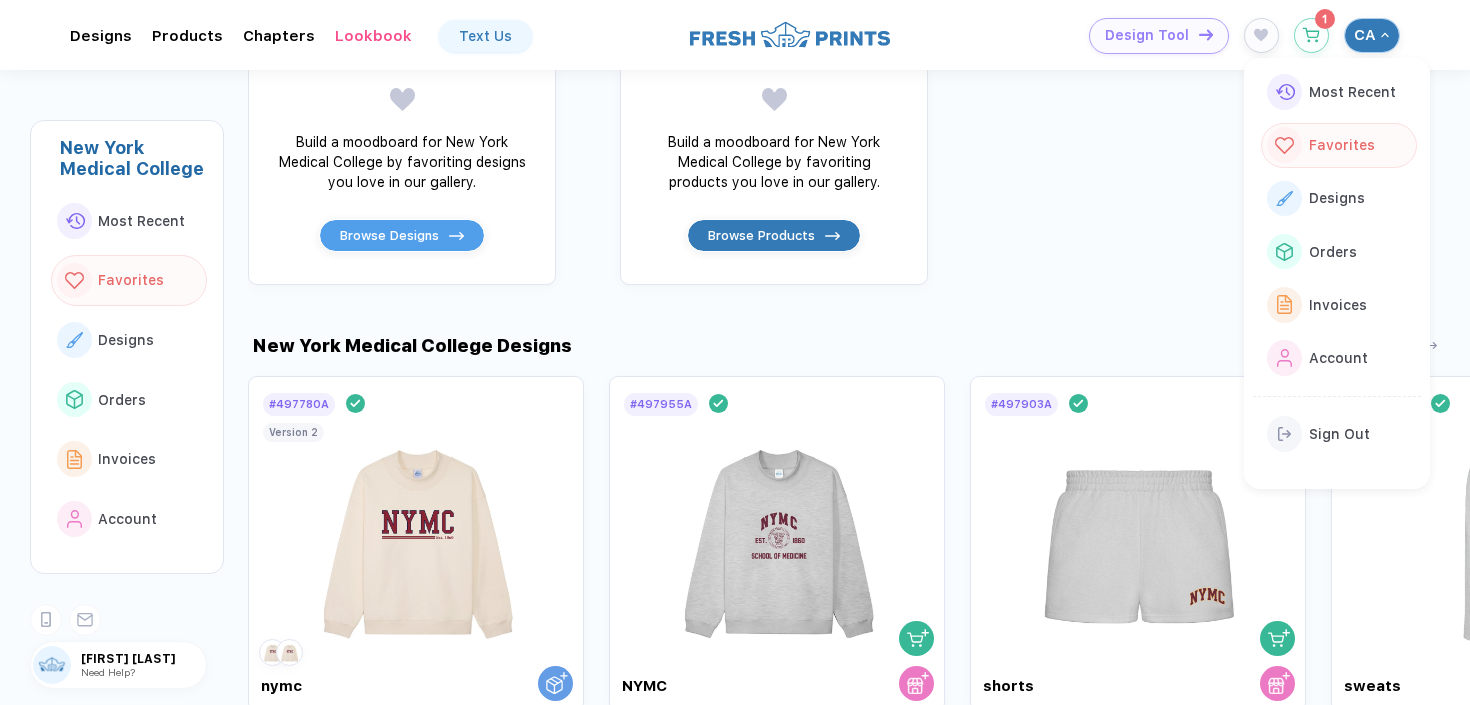 click on "[INSTITUTION] Designs See All Designs
# 497780A
Design Done   [INSTITUTION]
CA Designed by   You # 497955A
Design Done   [INSTITUTION]
CA Designed by   You # 497903A
Design Done   shorts
CA Designed by   You # 497900A
Design Done   sweats
CA Designed by   You # 497896A
Design Done   [INSTITUTION]
CA Designed by   You # 497870A
Design Done
Licensing Review   [INSTITUTION]
CA Designed by   You # 497772A
[INSTITUTION]" at bounding box center (859, 520) 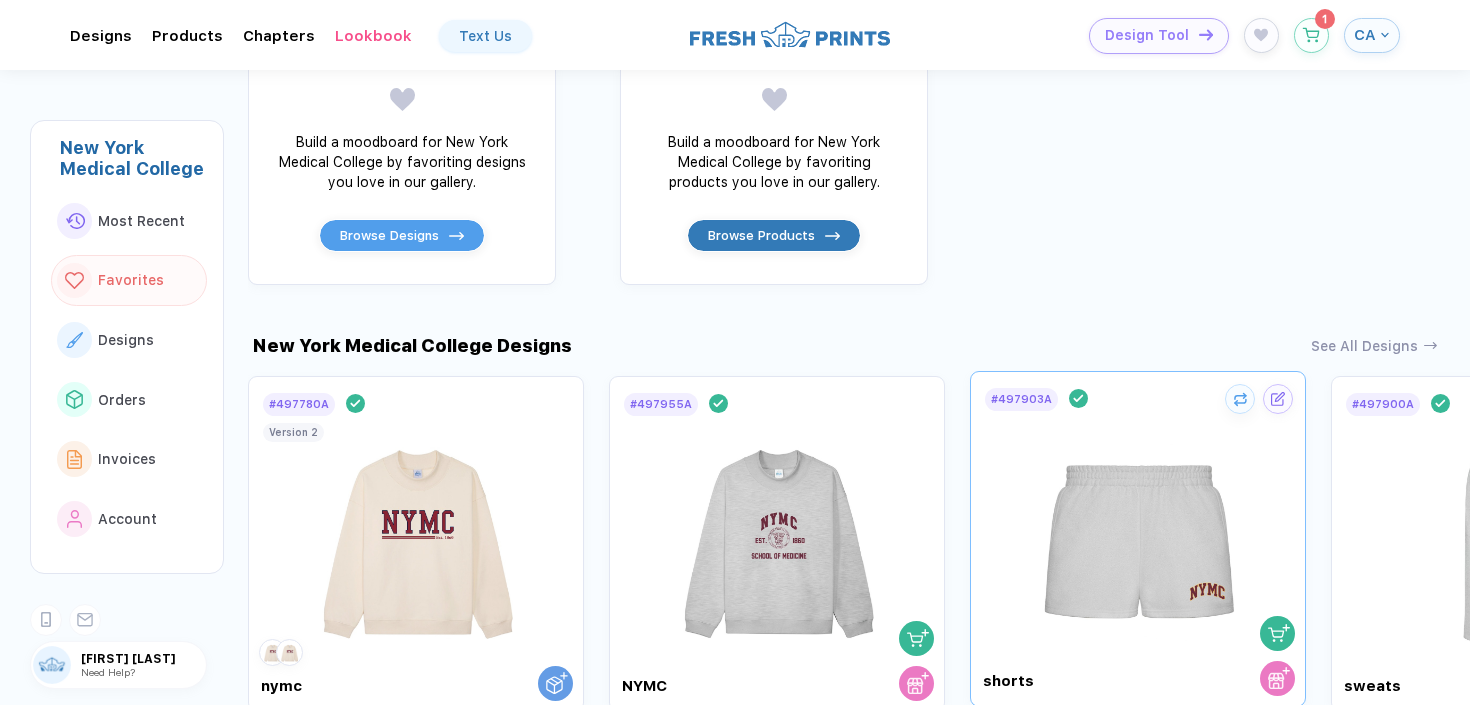 click at bounding box center (1138, 530) 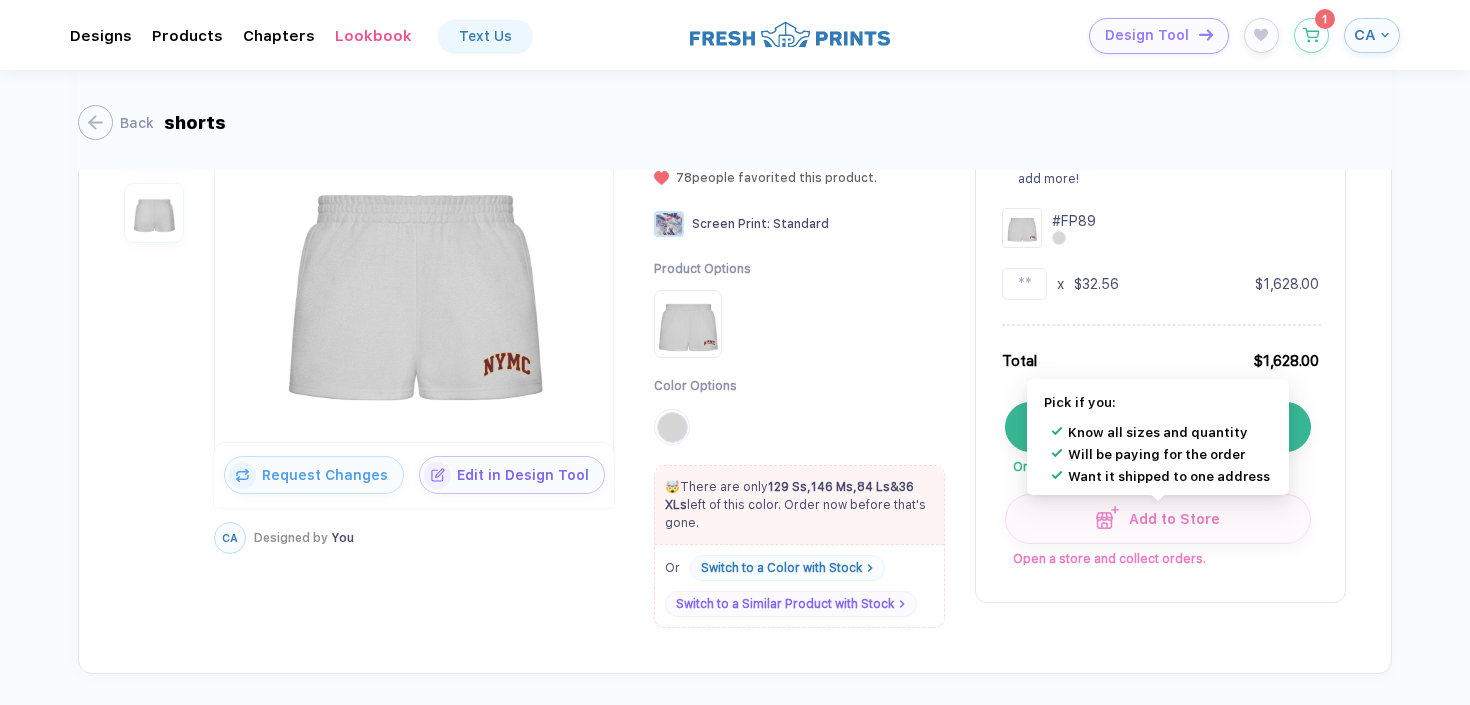 scroll, scrollTop: 177, scrollLeft: 0, axis: vertical 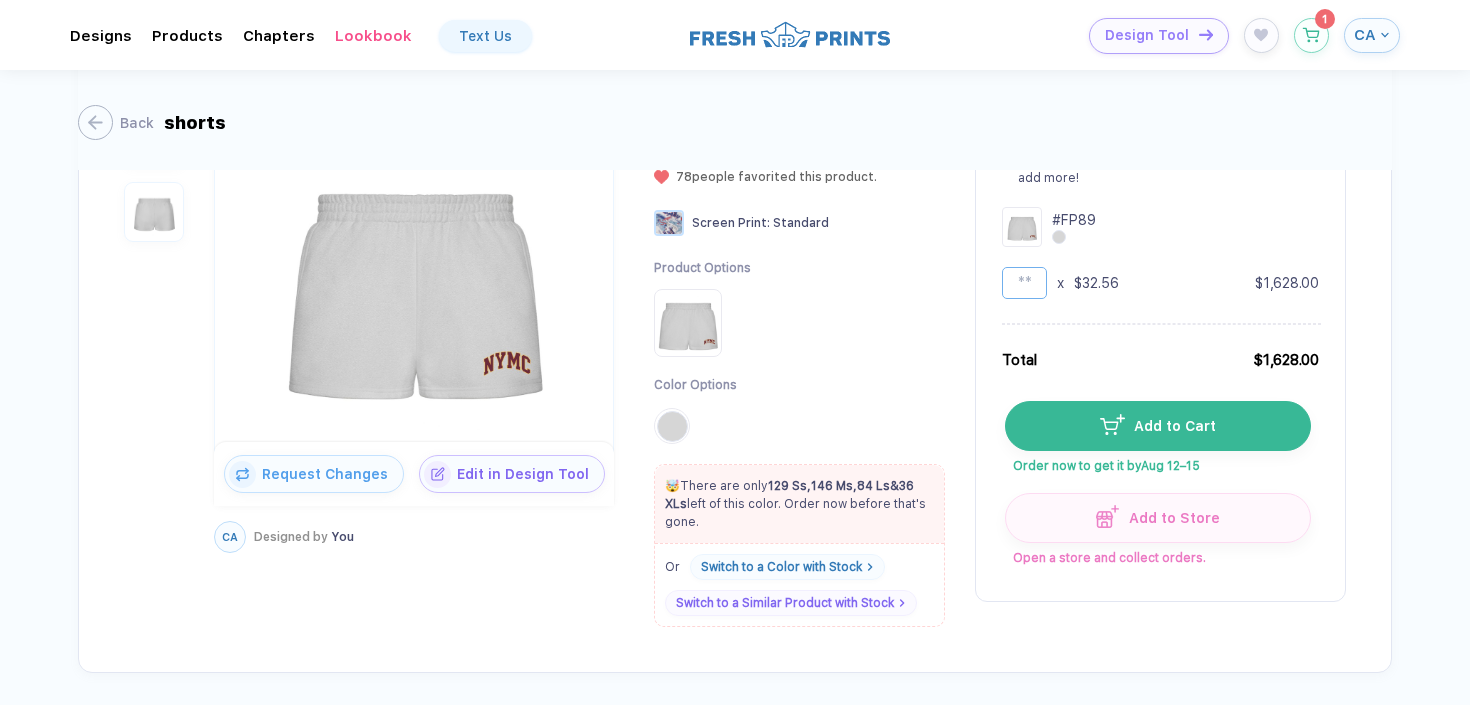 drag, startPoint x: 1033, startPoint y: 284, endPoint x: 1011, endPoint y: 284, distance: 22 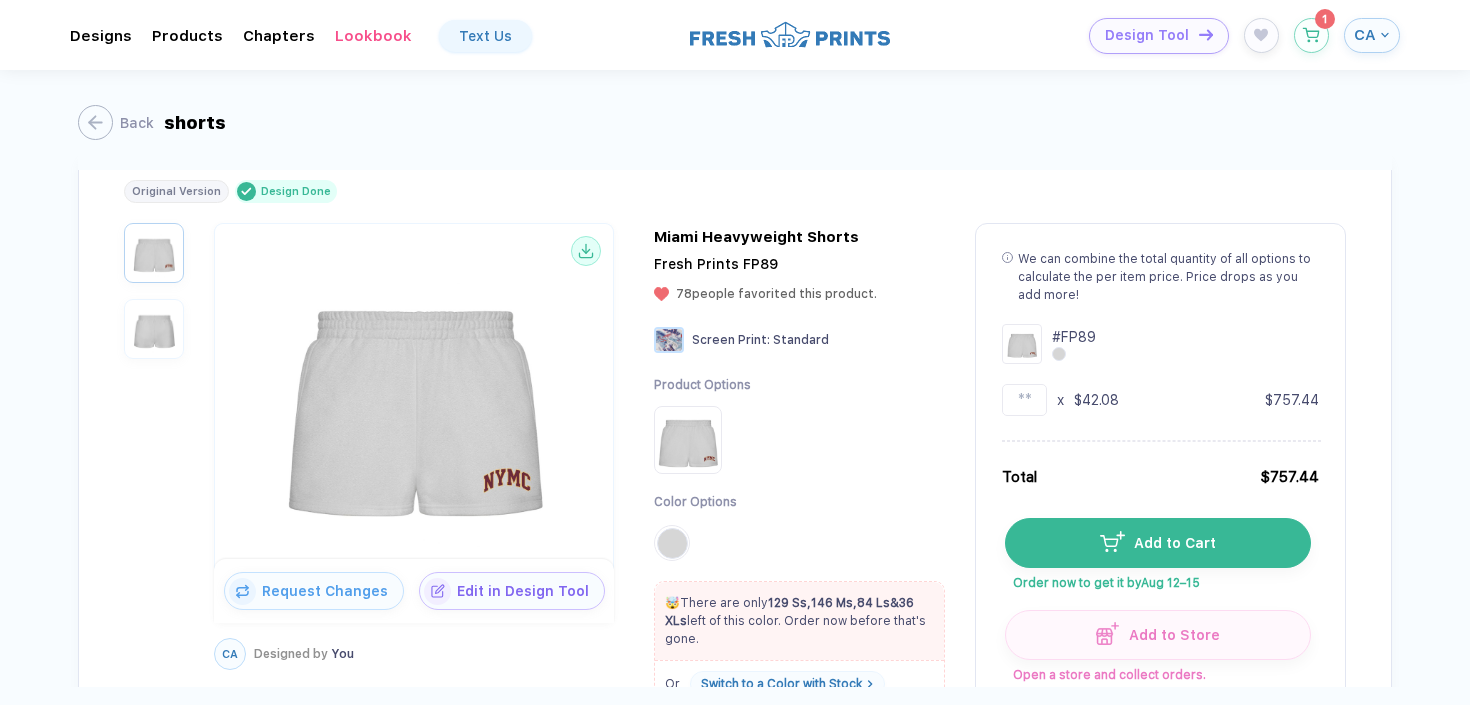 scroll, scrollTop: 0, scrollLeft: 0, axis: both 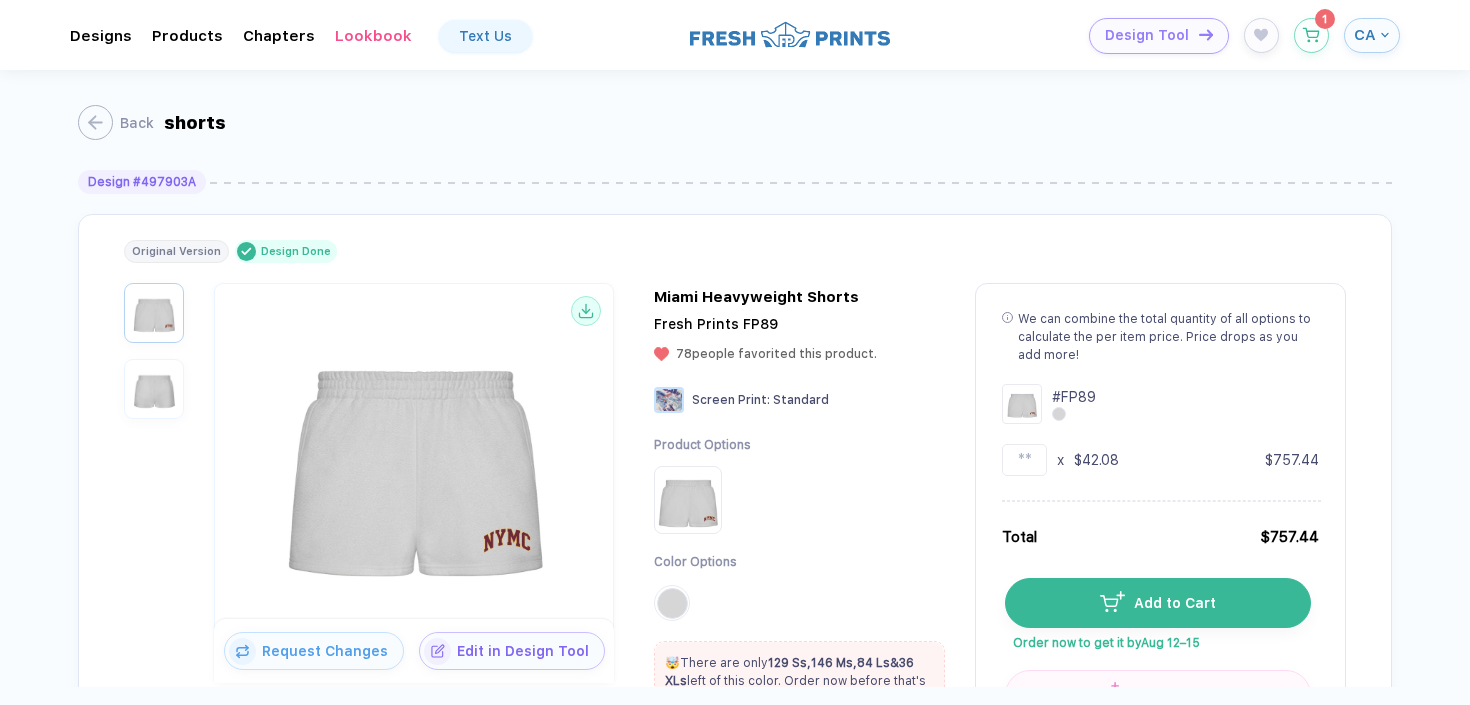 type on "**" 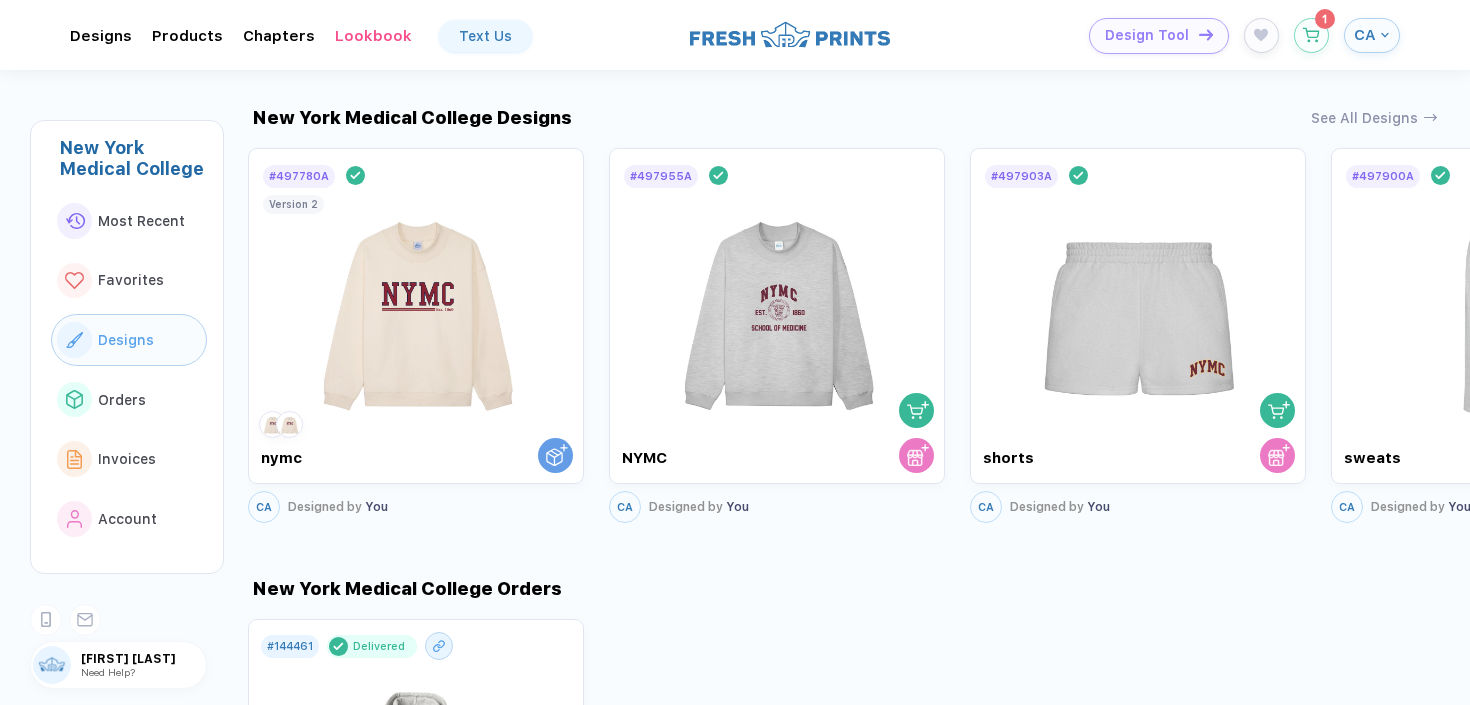 scroll, scrollTop: 1007, scrollLeft: 0, axis: vertical 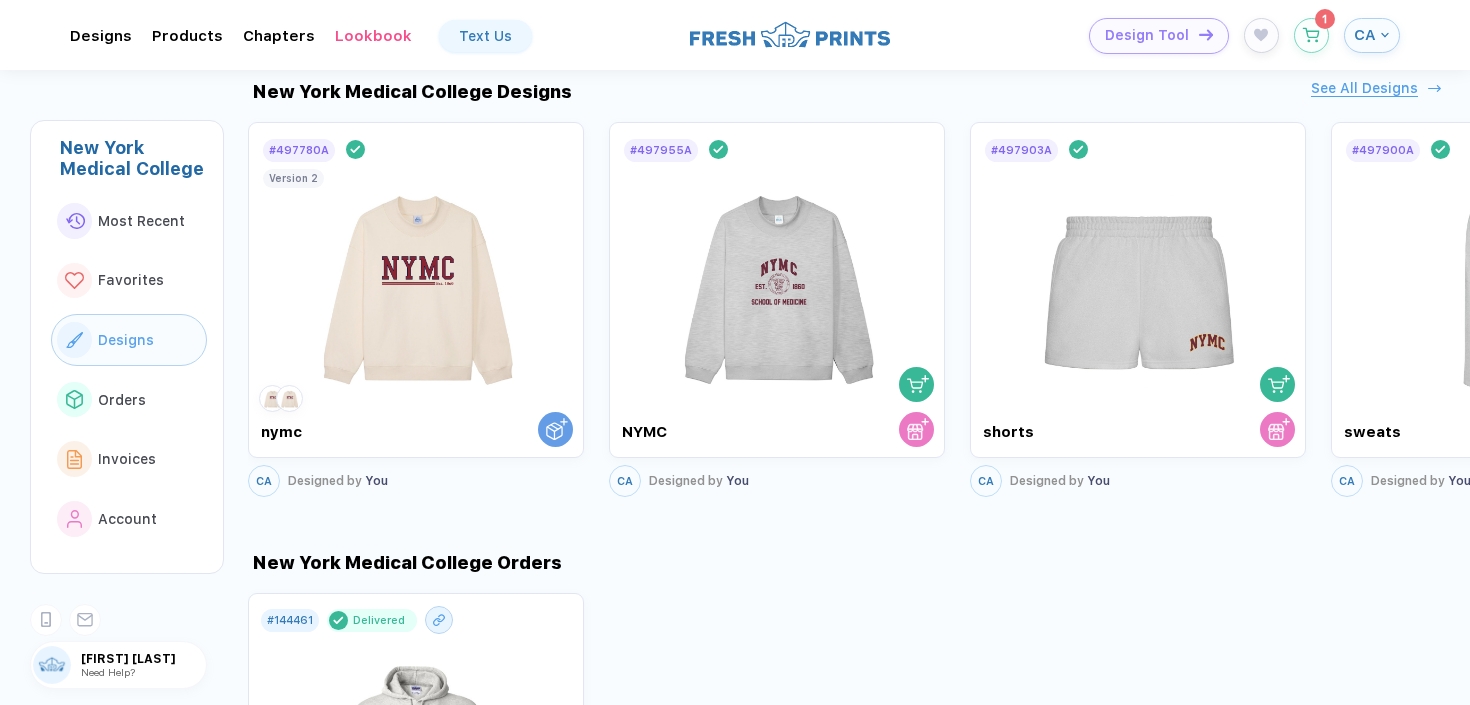 click on "See All Designs" at bounding box center (1374, 88) 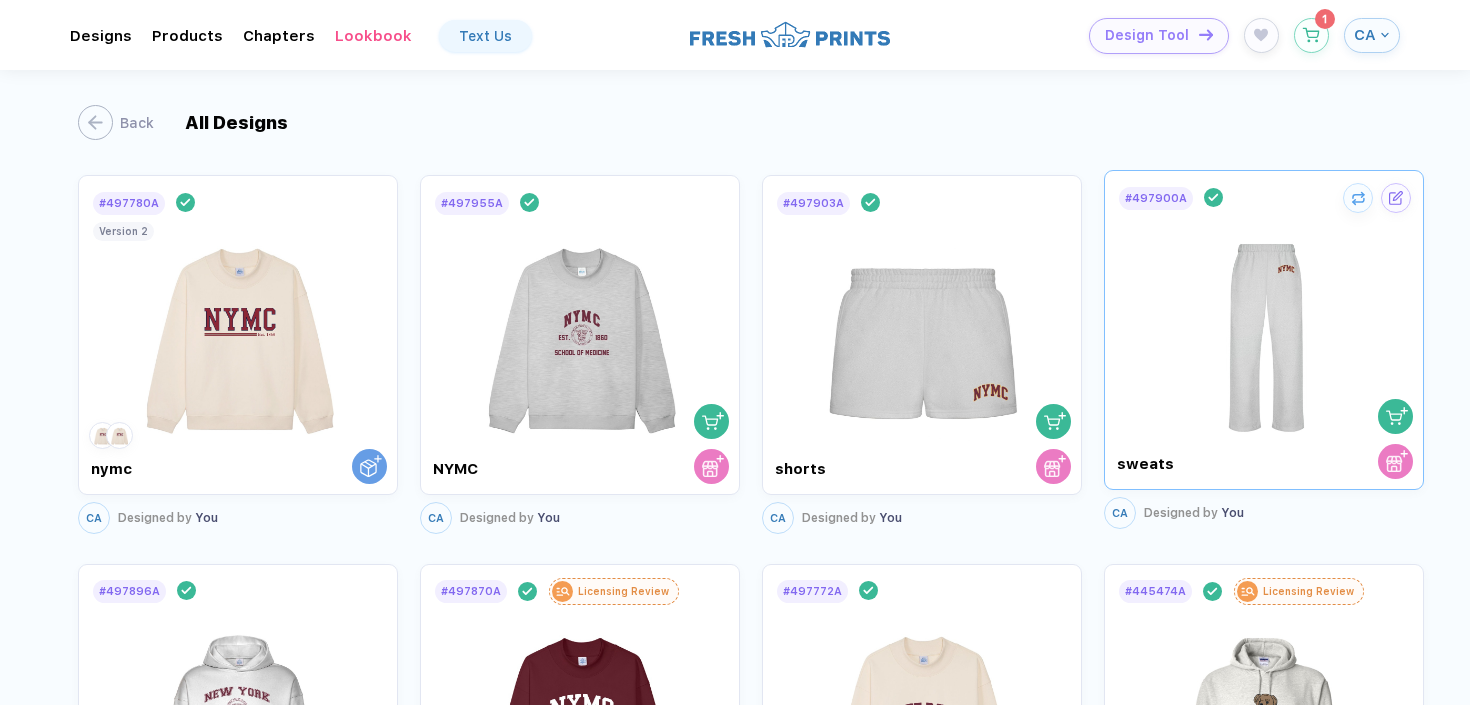 click at bounding box center [237, 333] 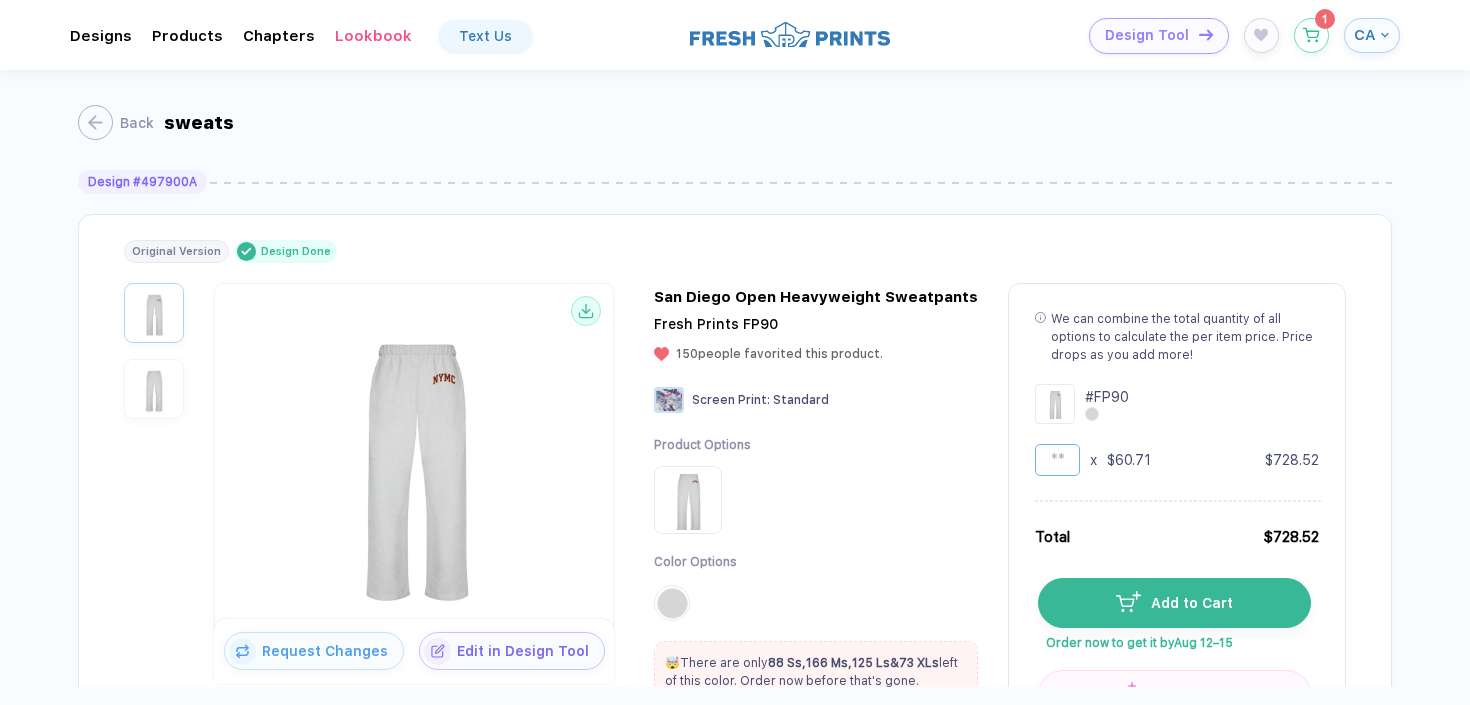 drag, startPoint x: 1055, startPoint y: 465, endPoint x: 1038, endPoint y: 465, distance: 17 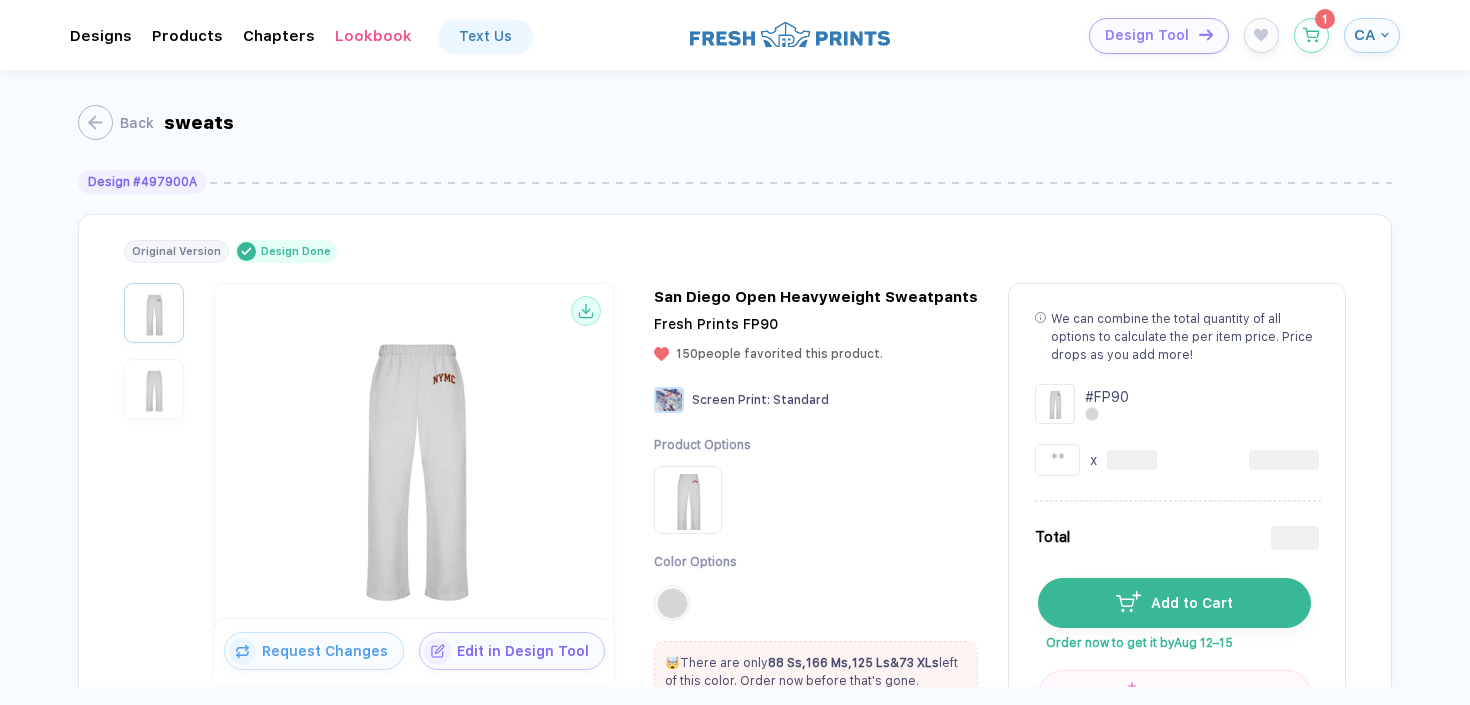scroll, scrollTop: 10, scrollLeft: 0, axis: vertical 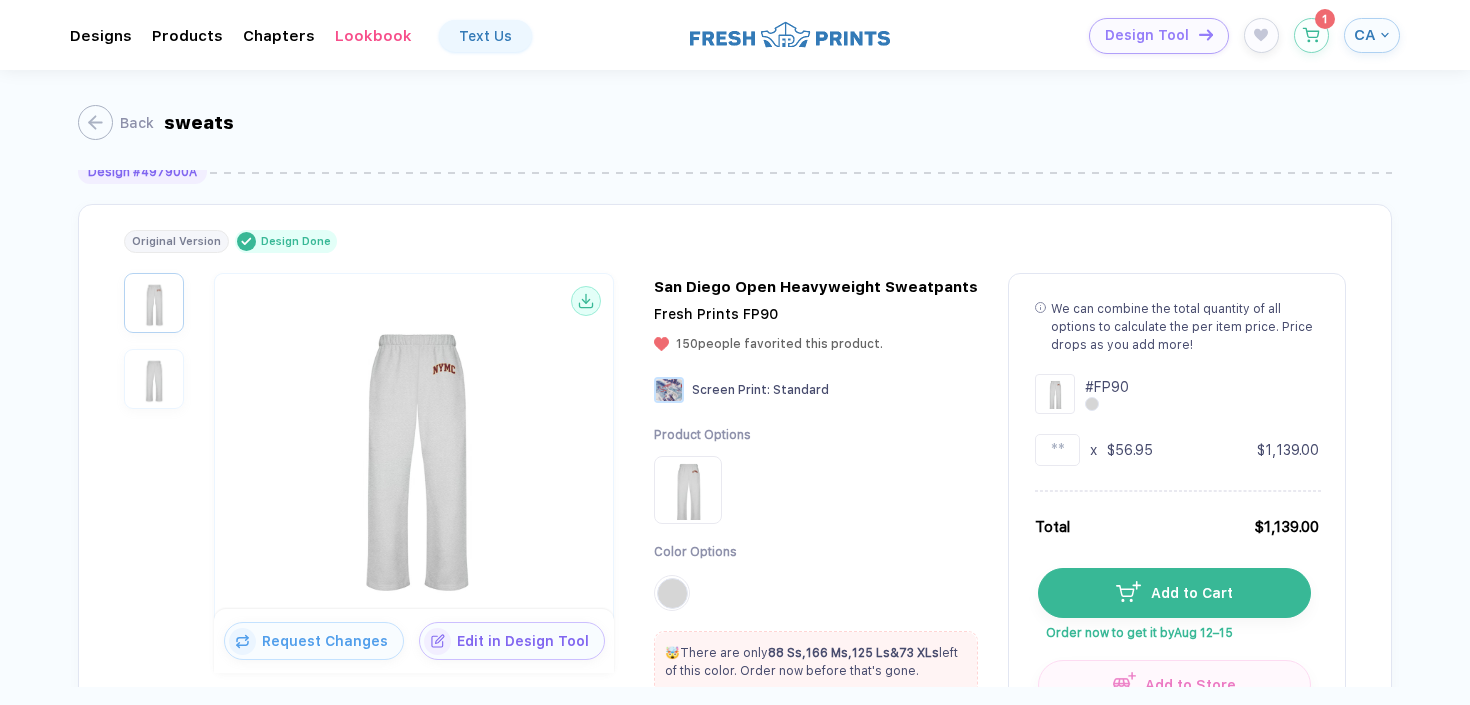 type on "**" 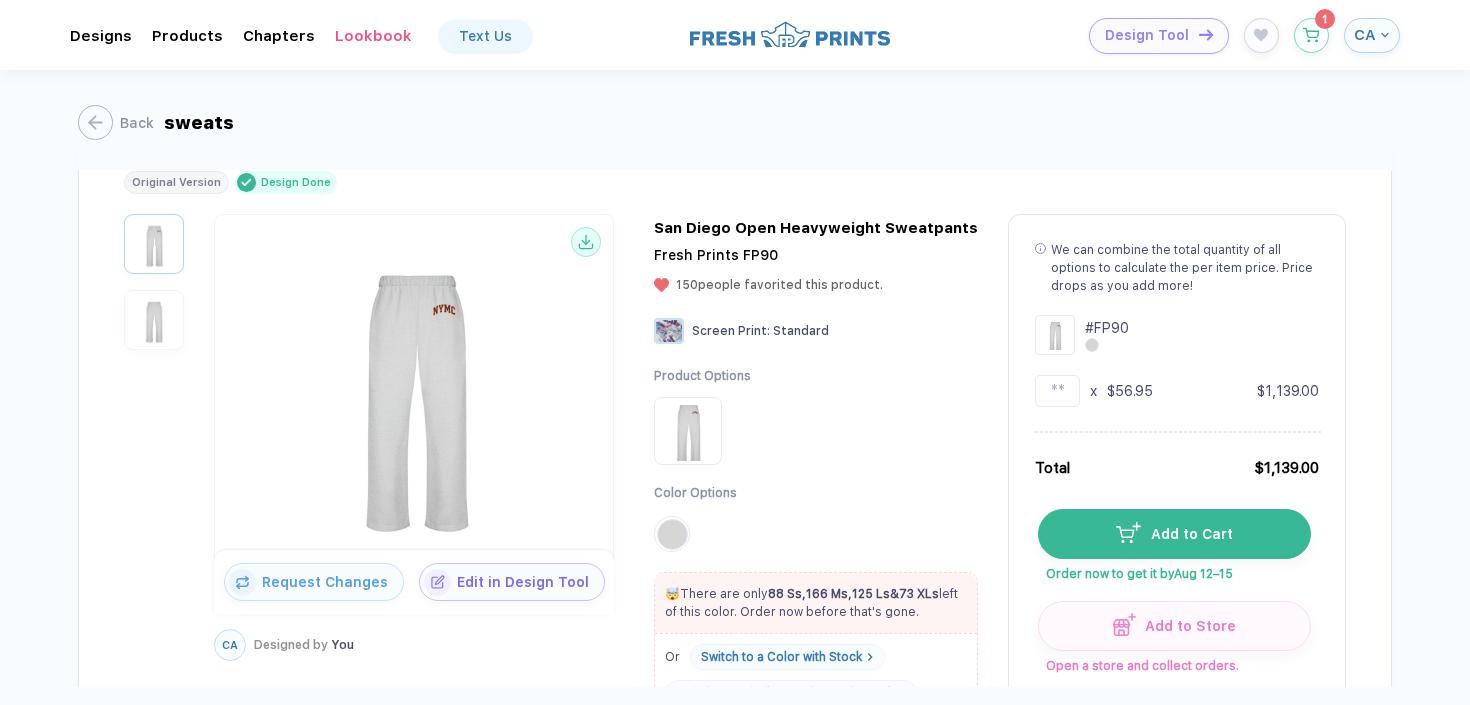 scroll, scrollTop: 84, scrollLeft: 0, axis: vertical 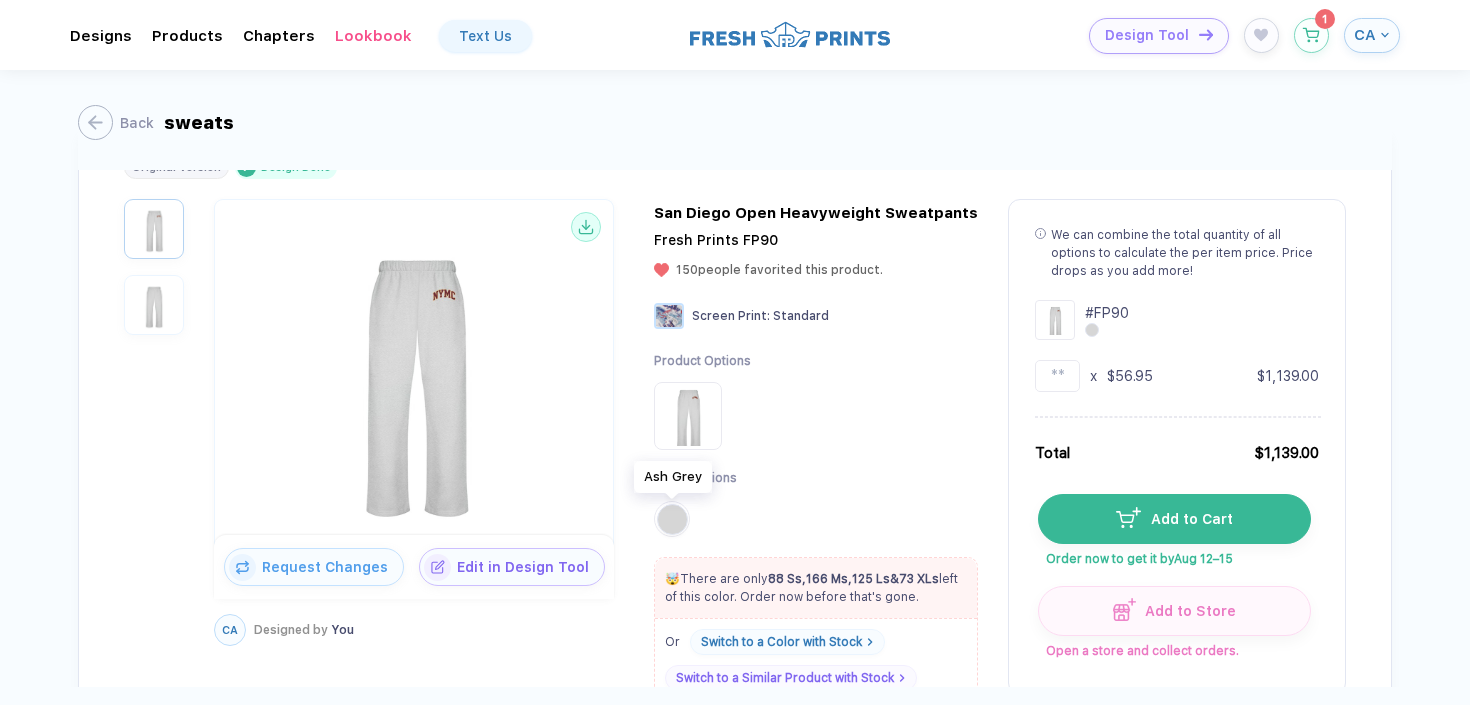 click at bounding box center [672, 519] 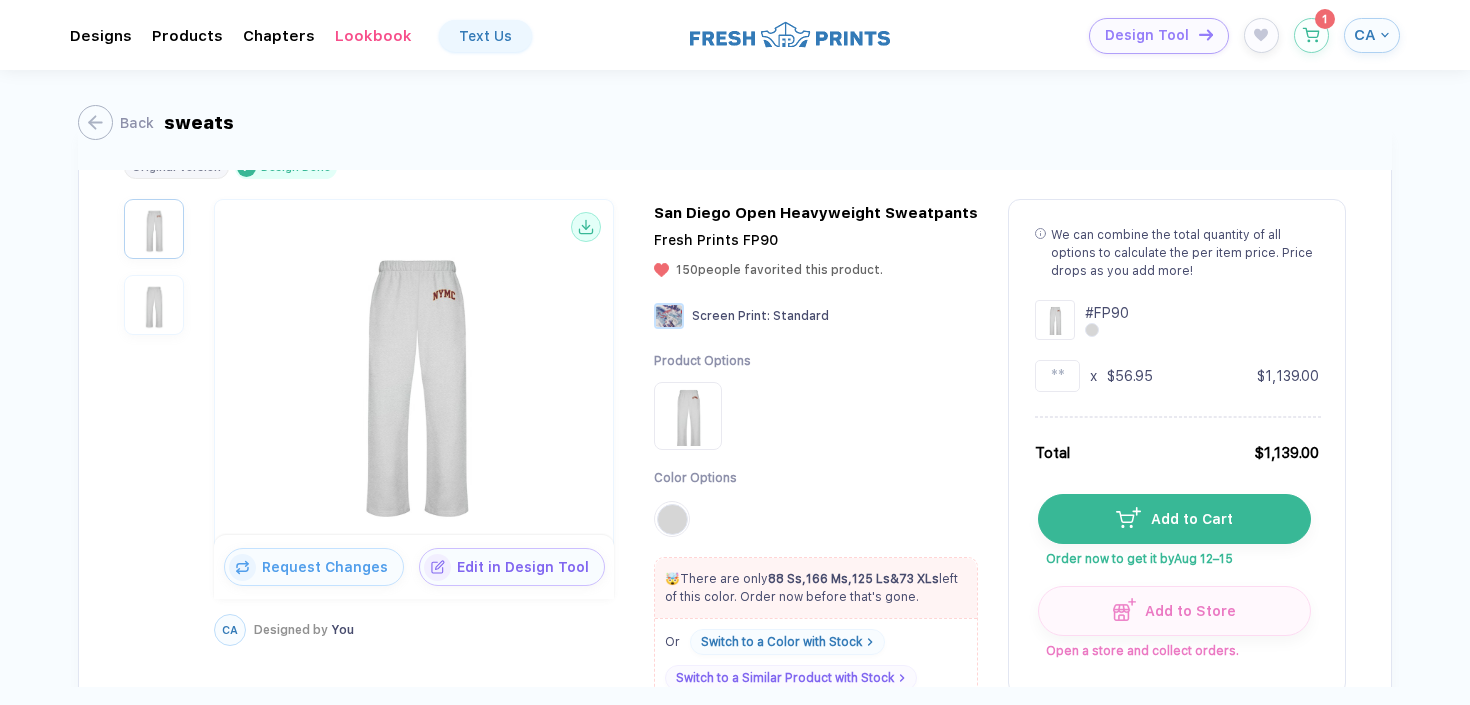 click on "CA" at bounding box center (1365, 35) 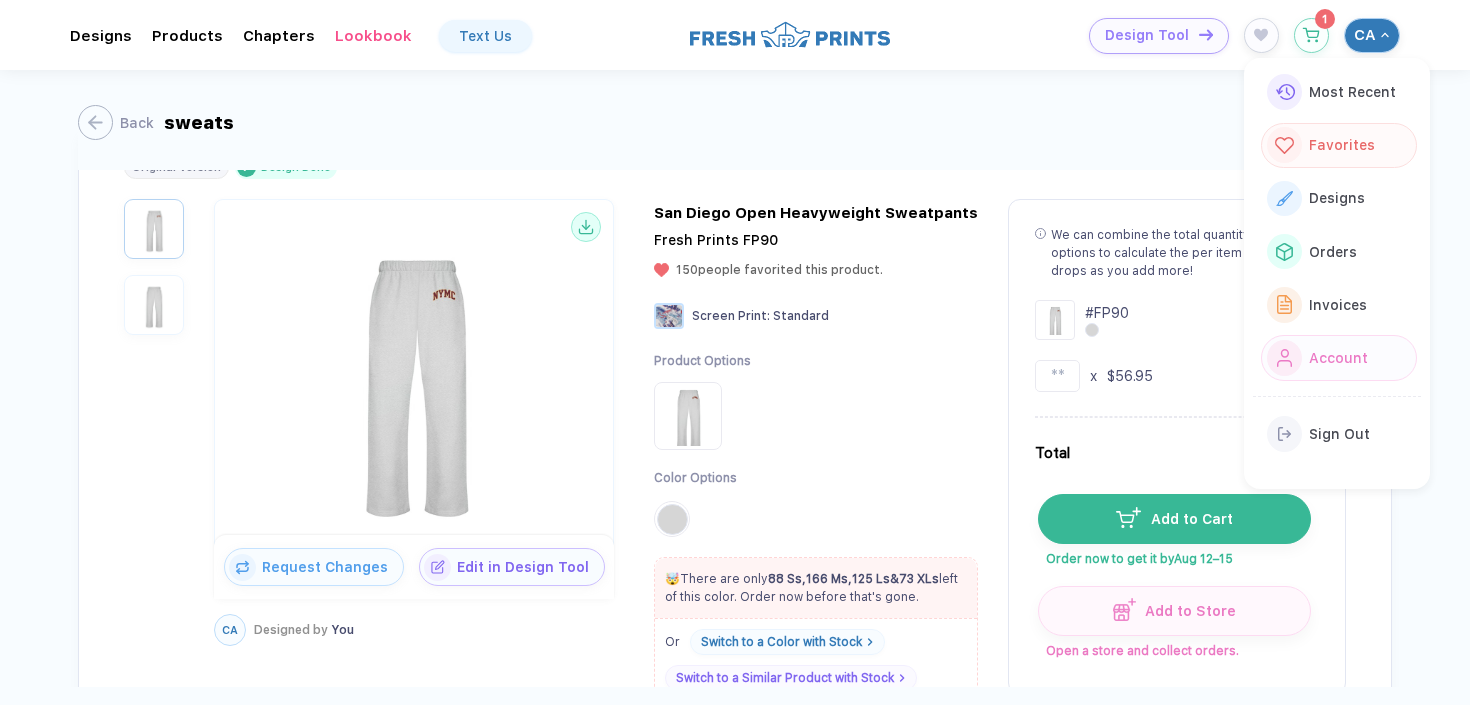 click on "Favorites" at bounding box center [1342, 145] 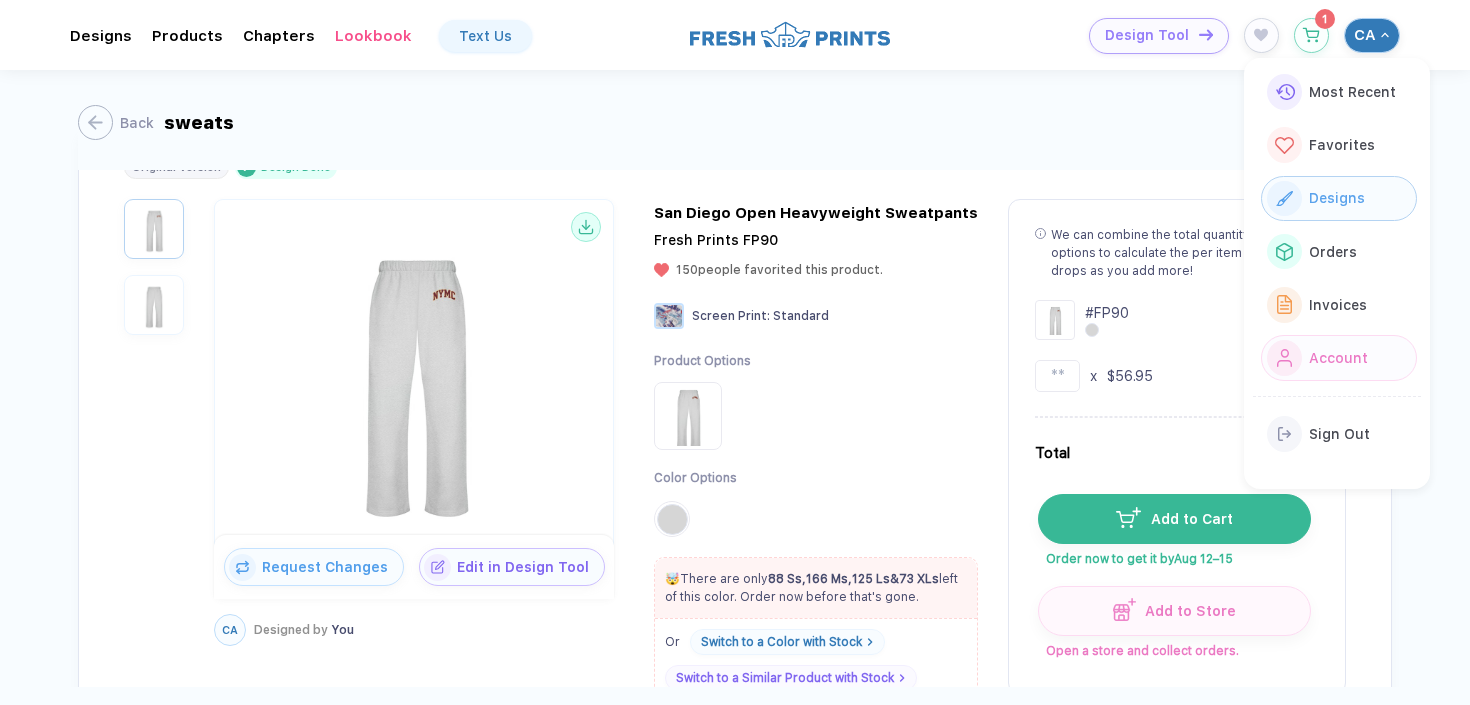 click on "Designs" at bounding box center (1337, 198) 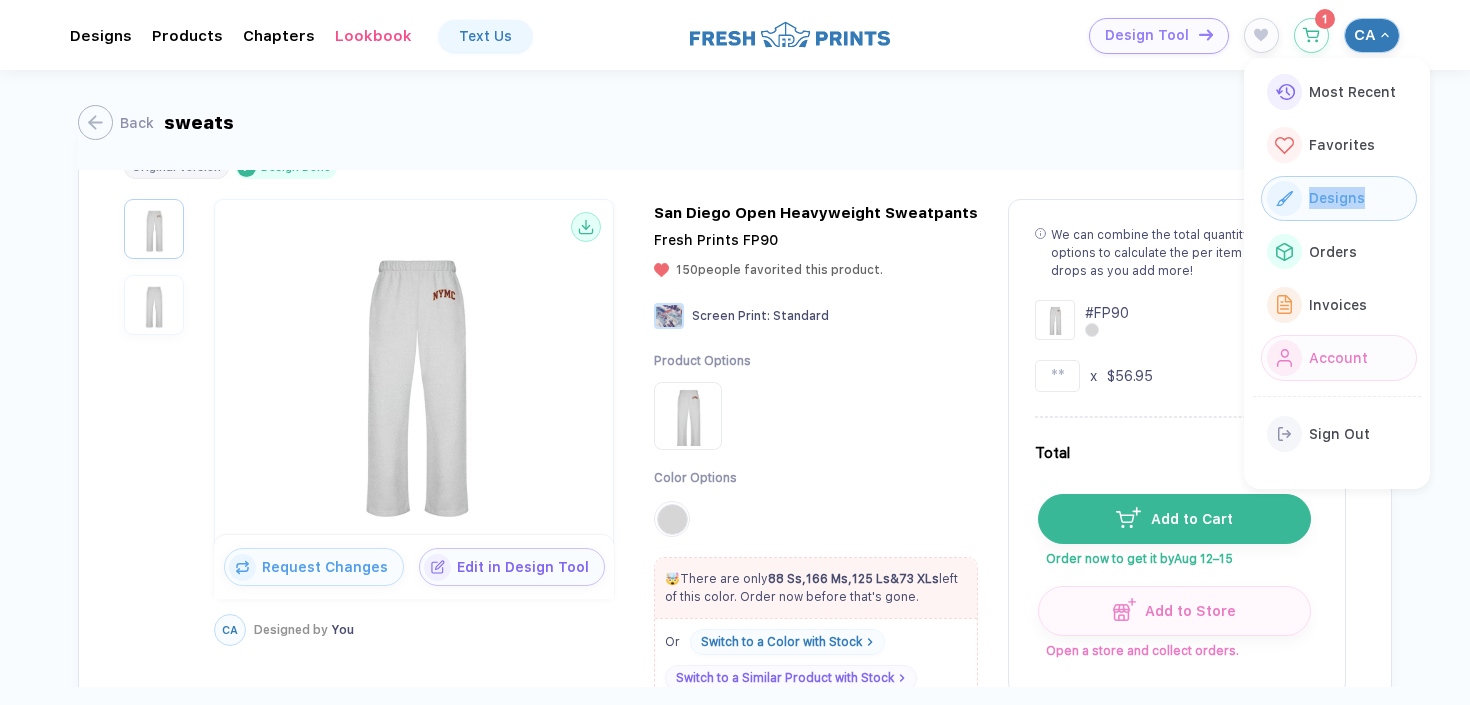 click on "Designs" at bounding box center [1337, 198] 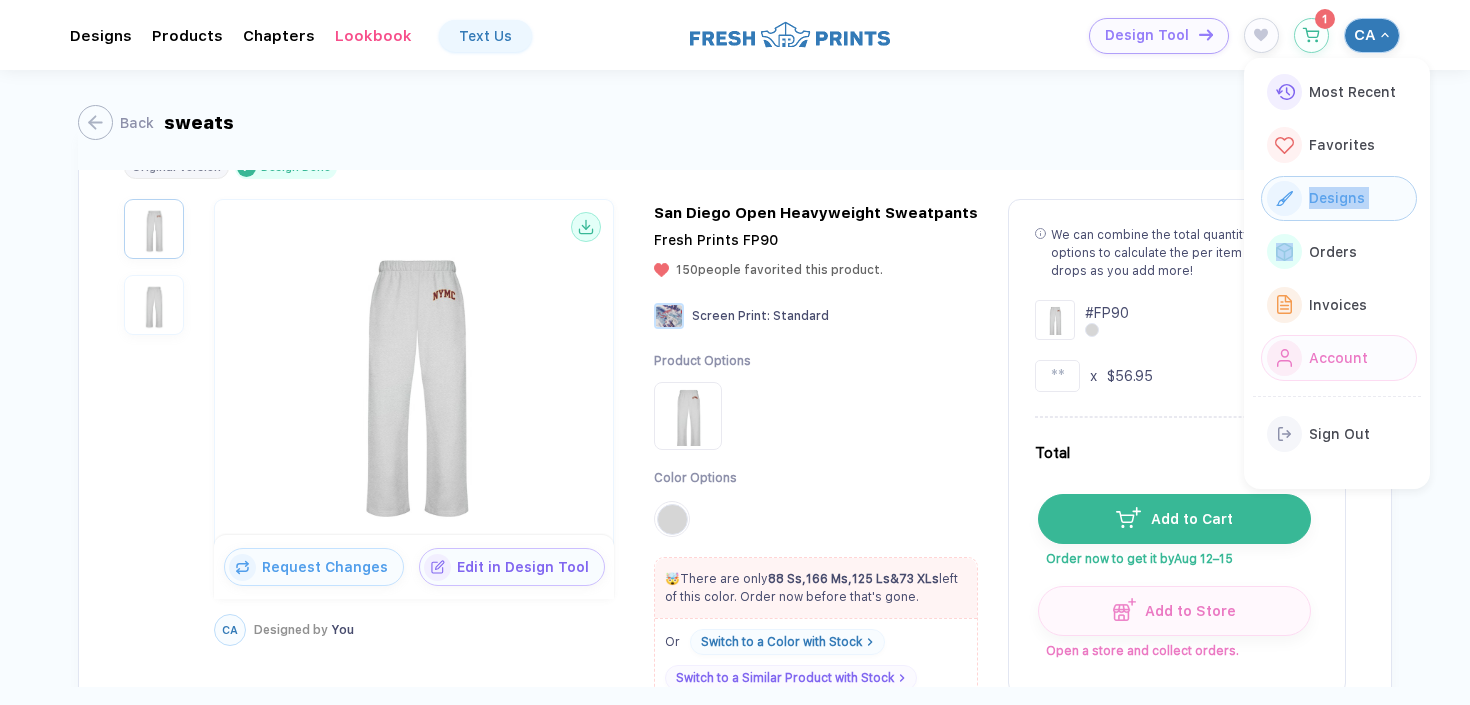 click on "Designs" at bounding box center [1337, 198] 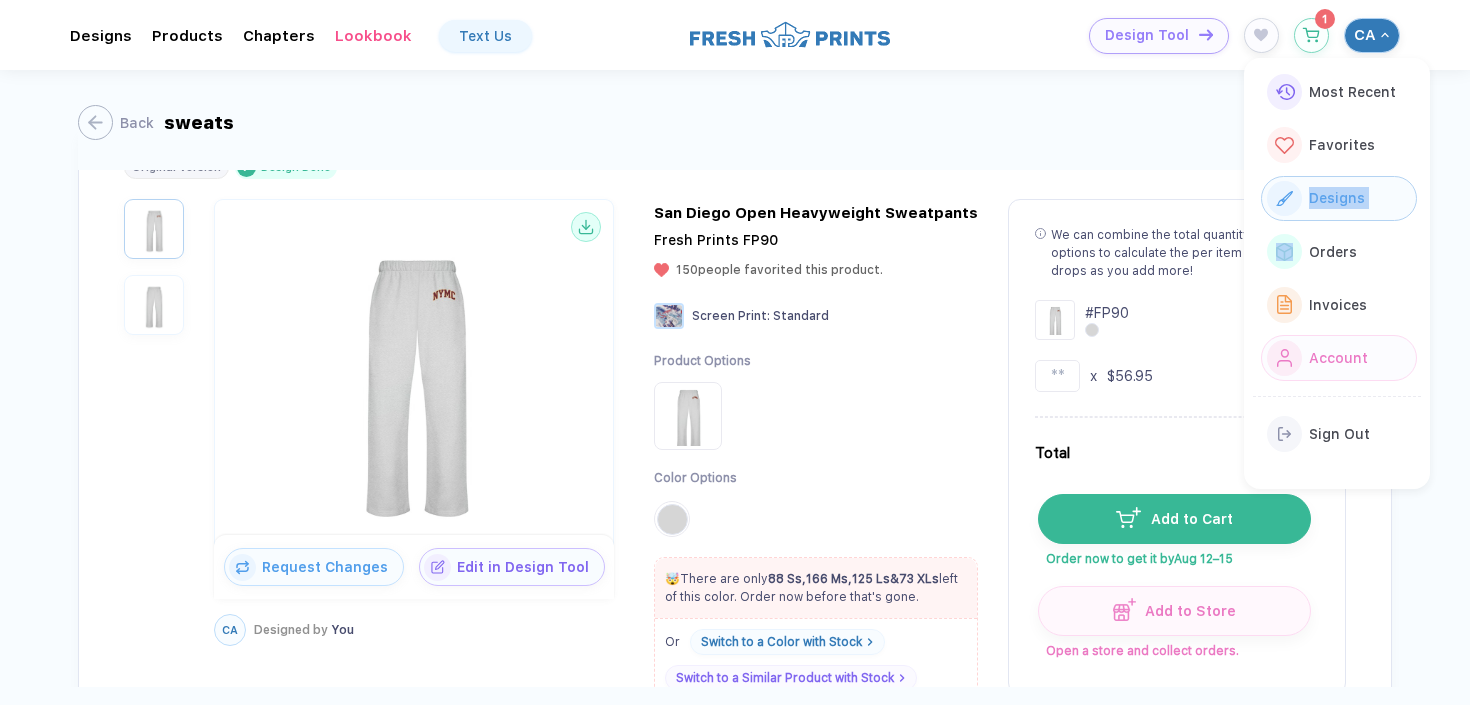 click on "Designs" at bounding box center (1339, 198) 